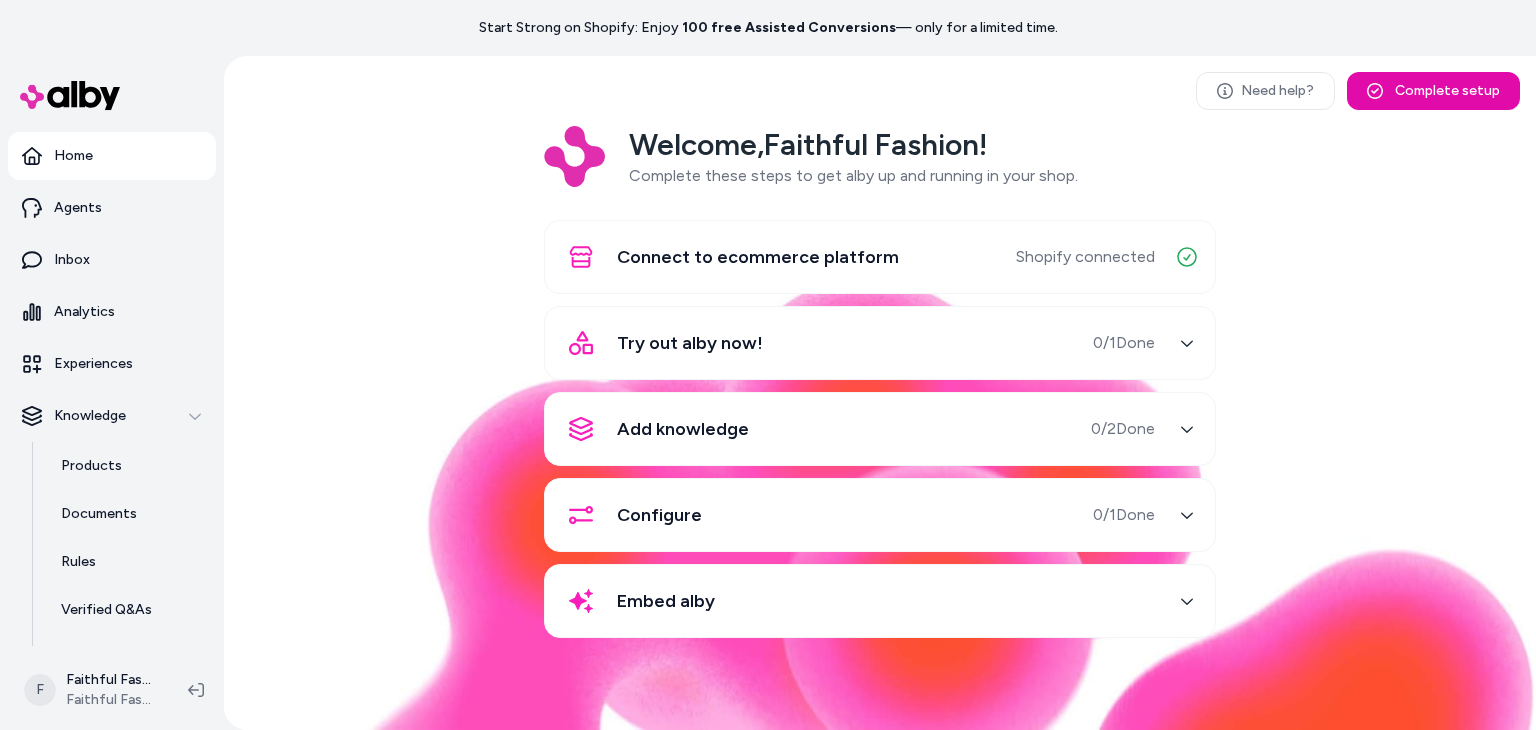 scroll, scrollTop: 0, scrollLeft: 0, axis: both 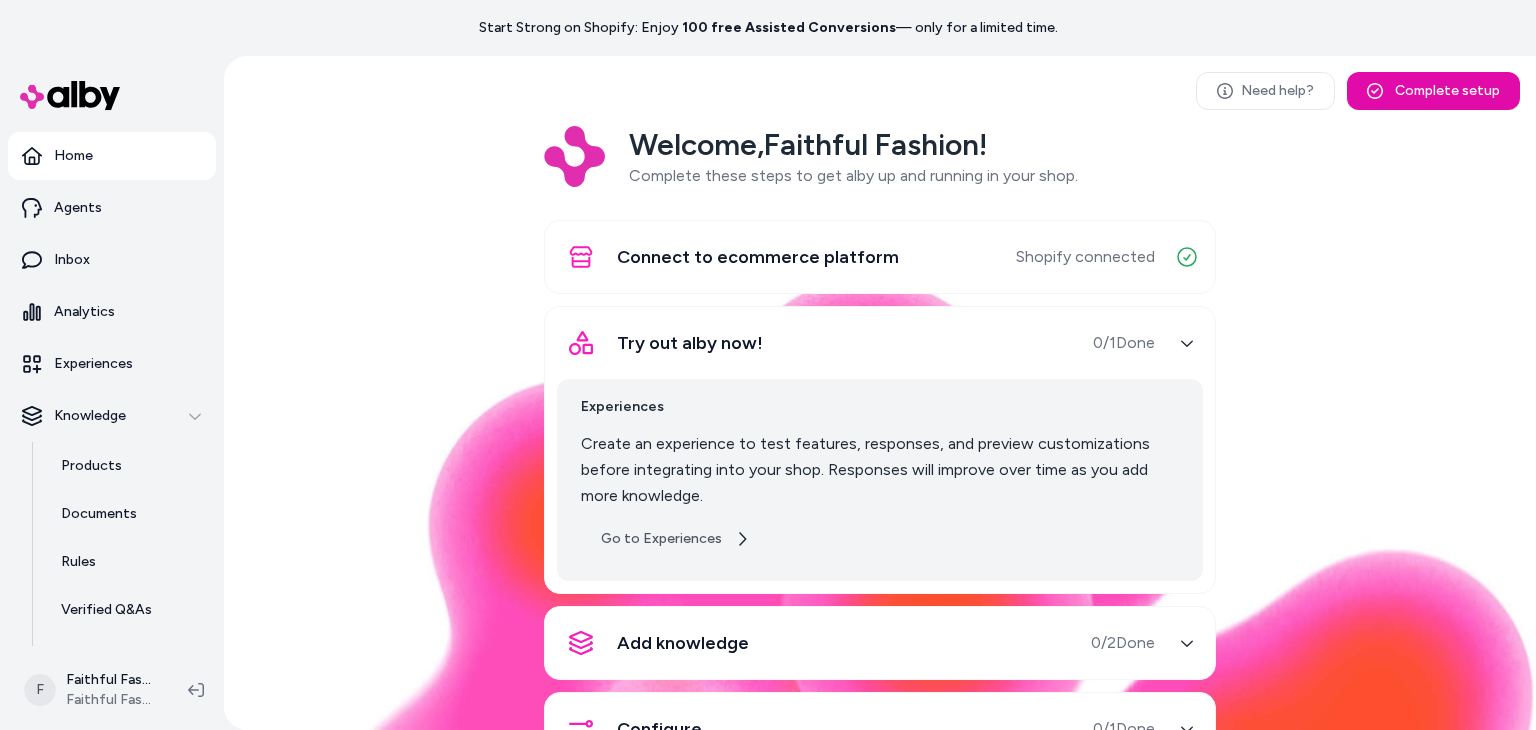 click on "Go to Experiences" at bounding box center [675, 539] 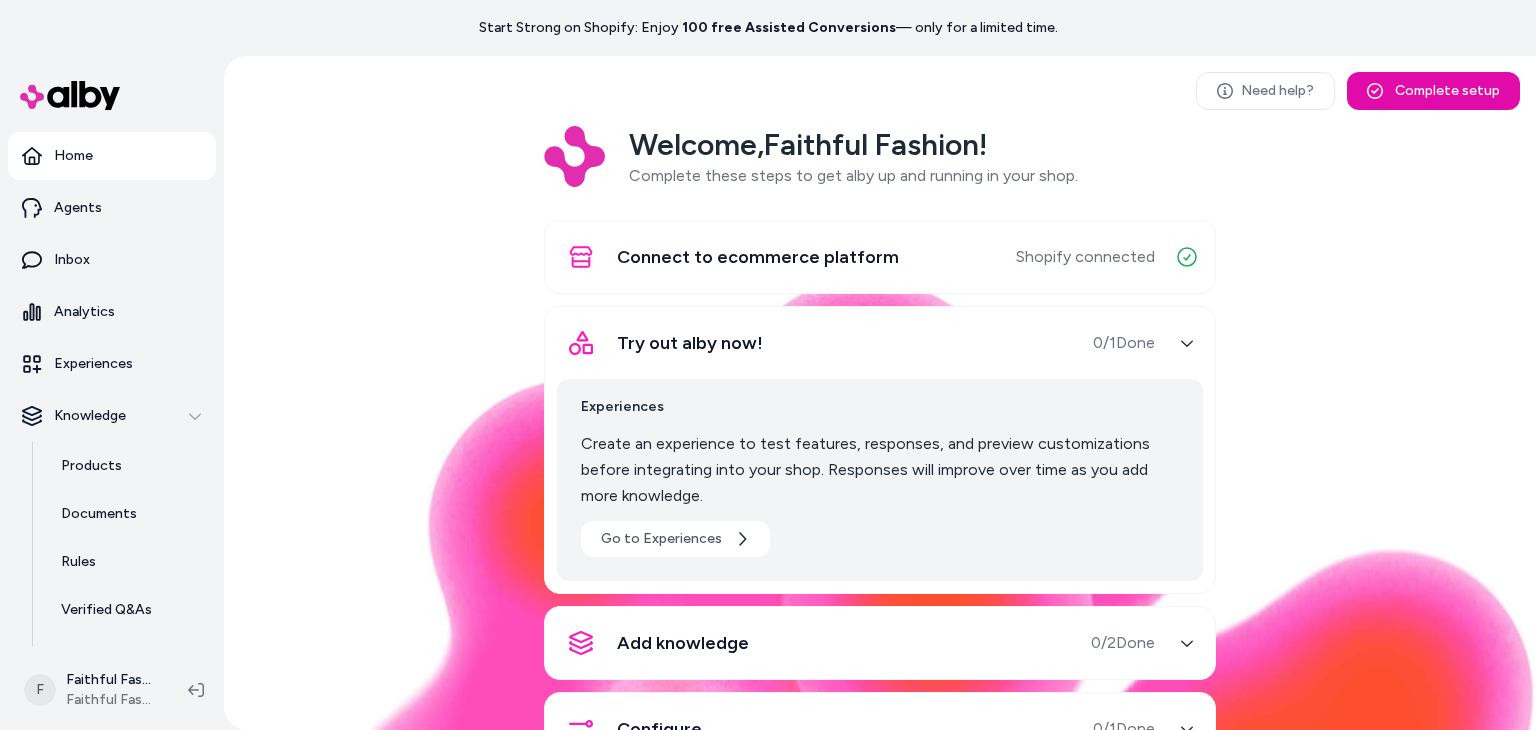 scroll, scrollTop: 163, scrollLeft: 0, axis: vertical 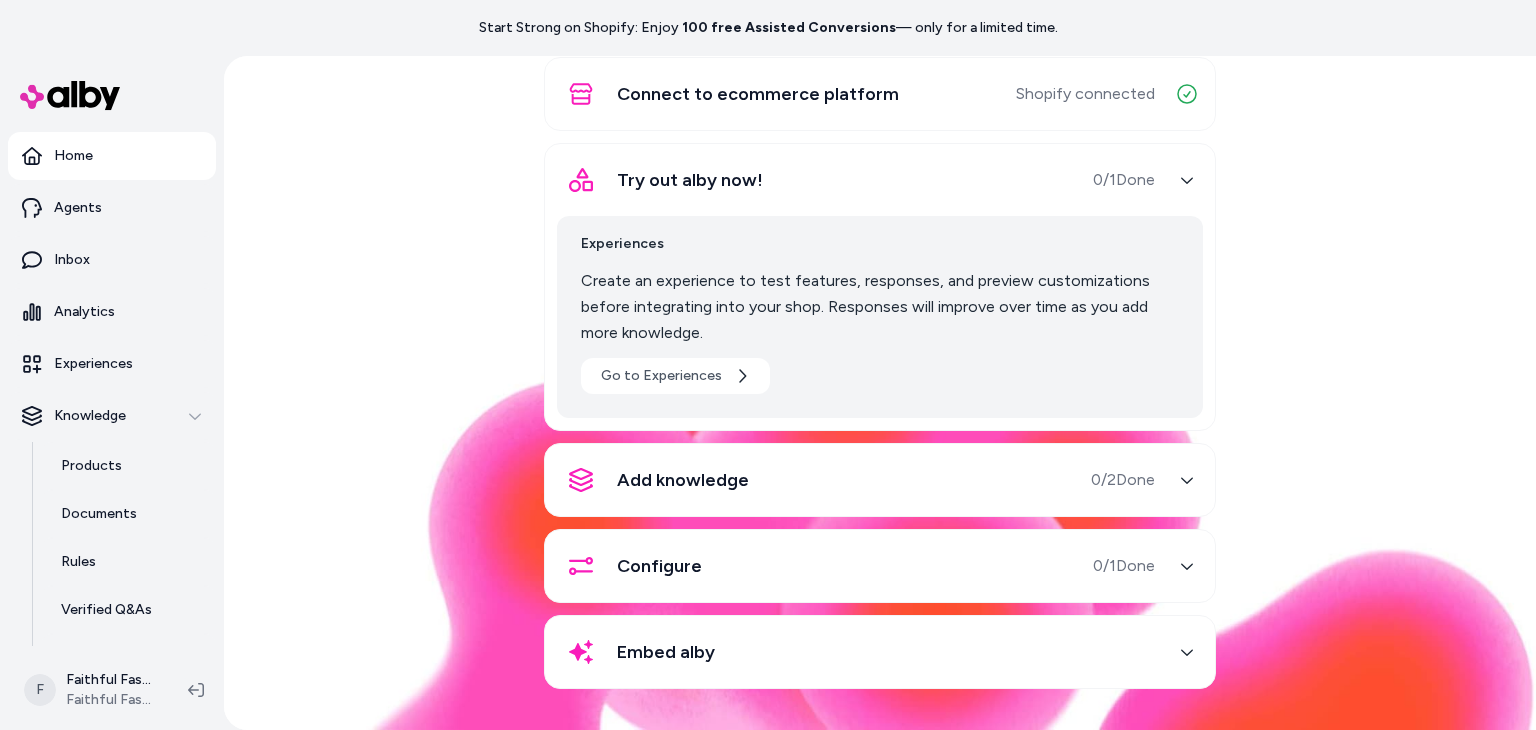 click on "Embed alby" at bounding box center [856, 652] 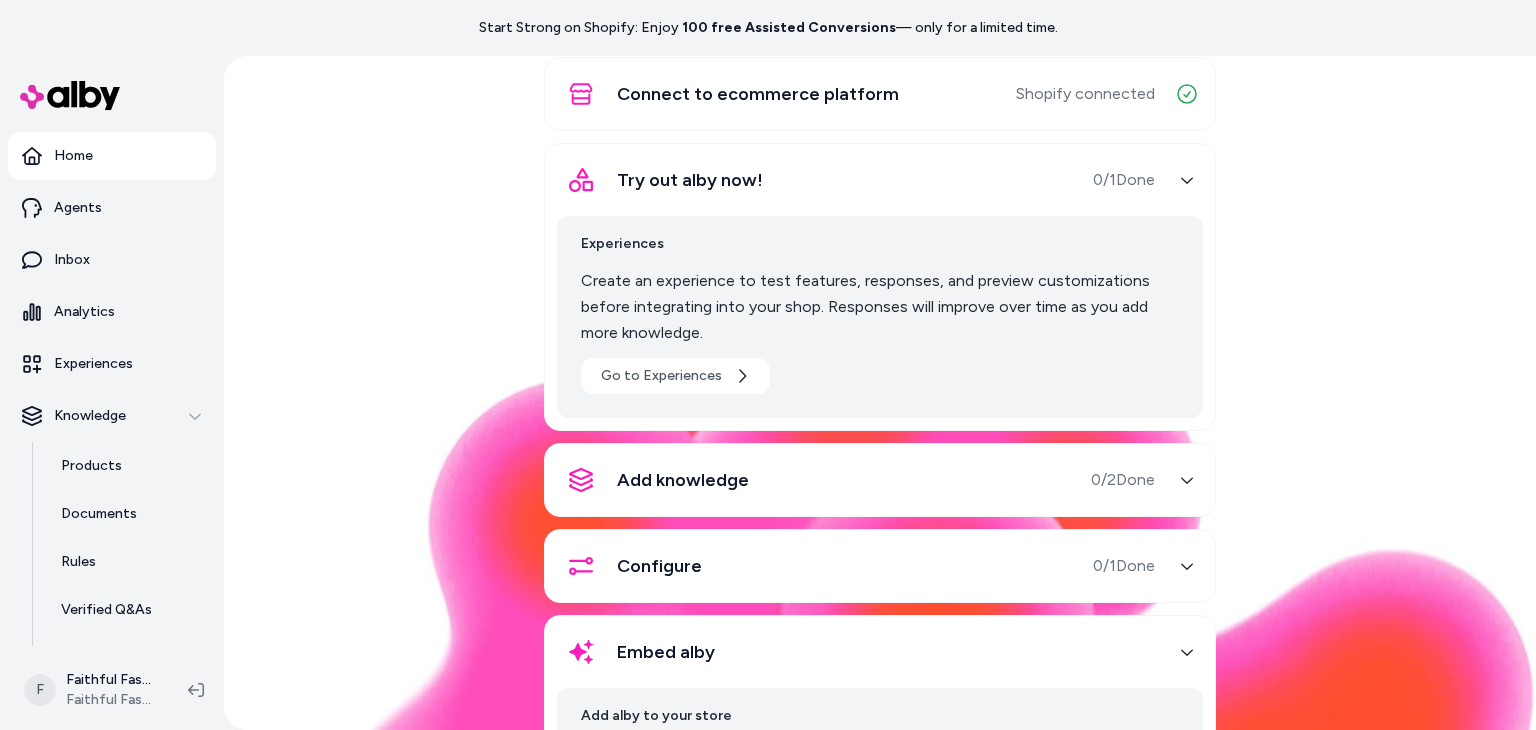 scroll, scrollTop: 137, scrollLeft: 0, axis: vertical 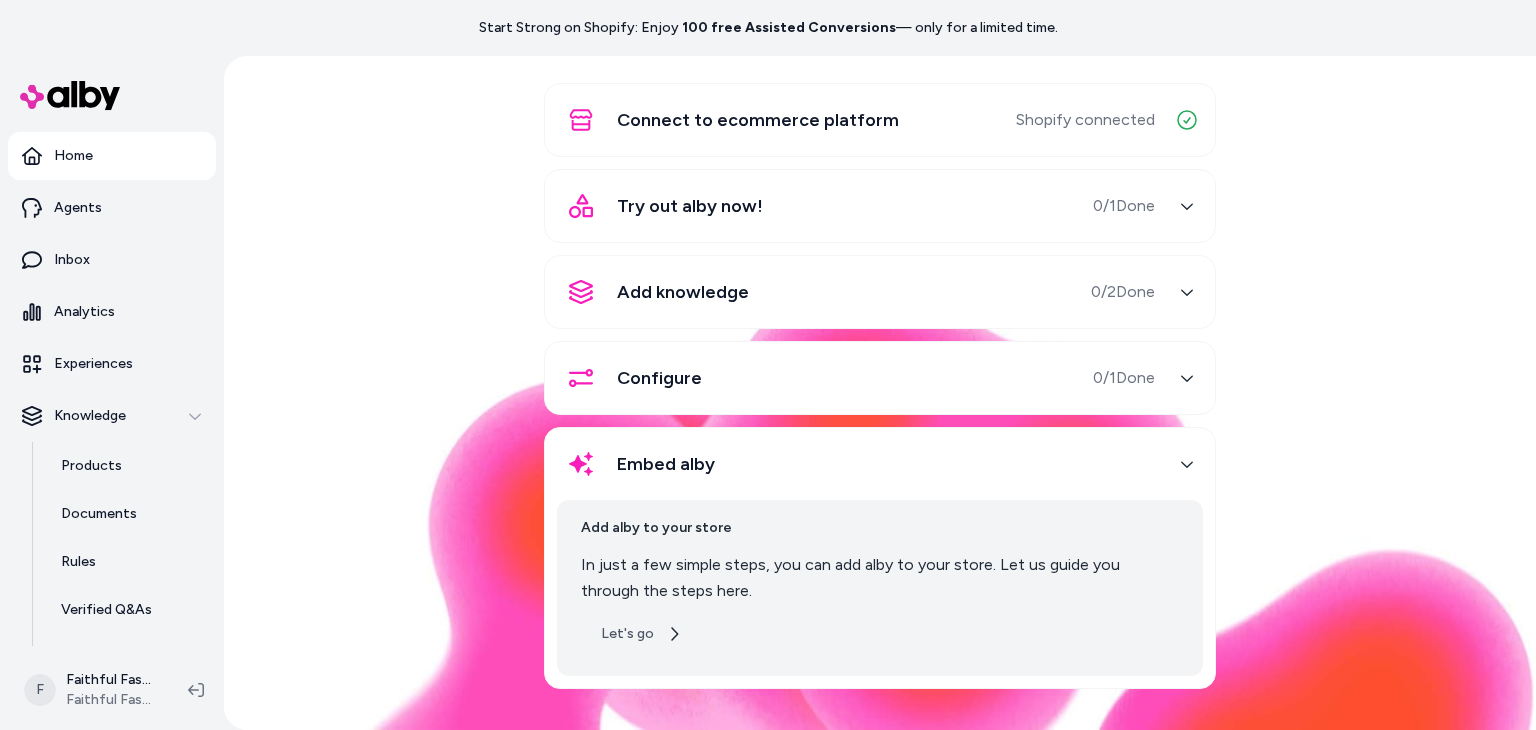 click on "Let's go" at bounding box center (641, 634) 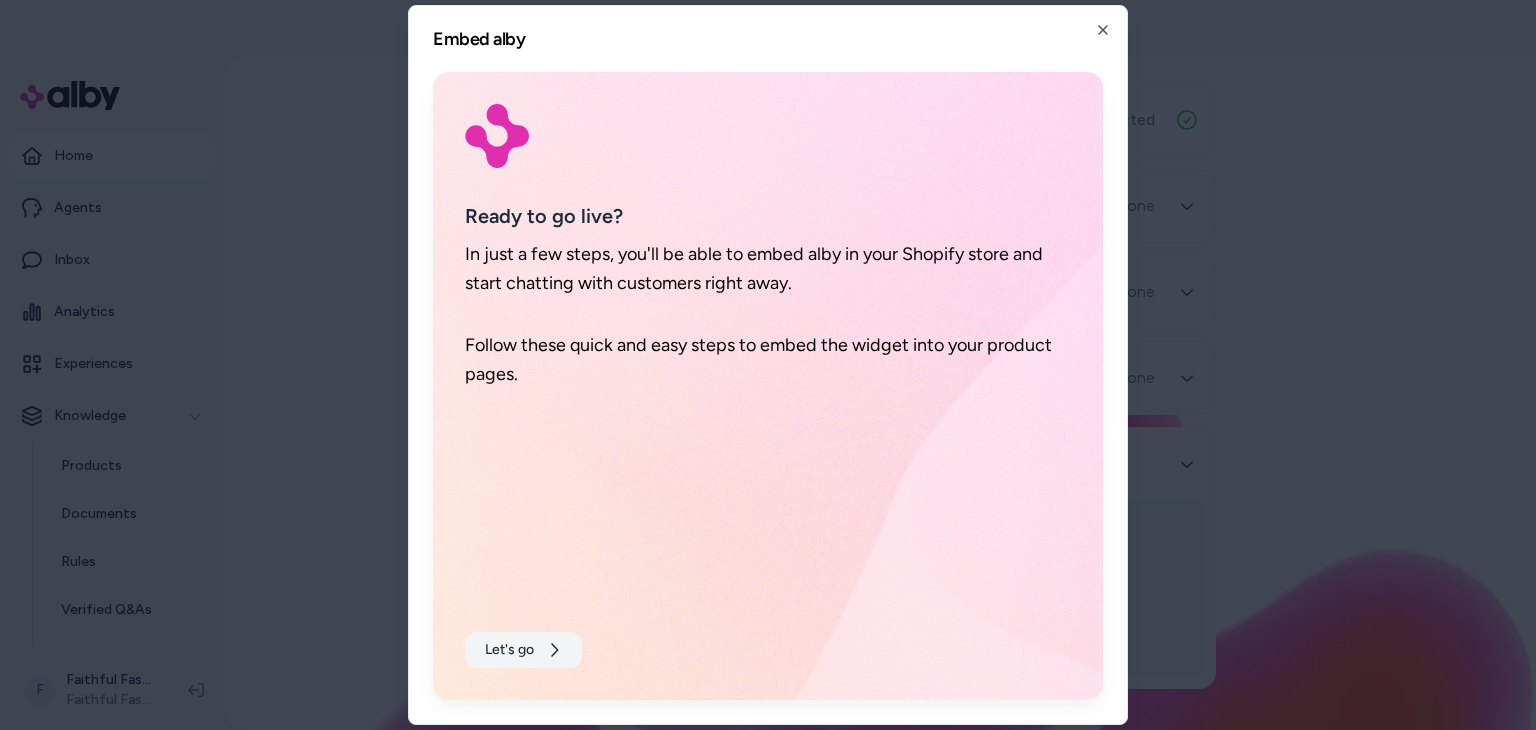 click on "Let's go" at bounding box center (523, 650) 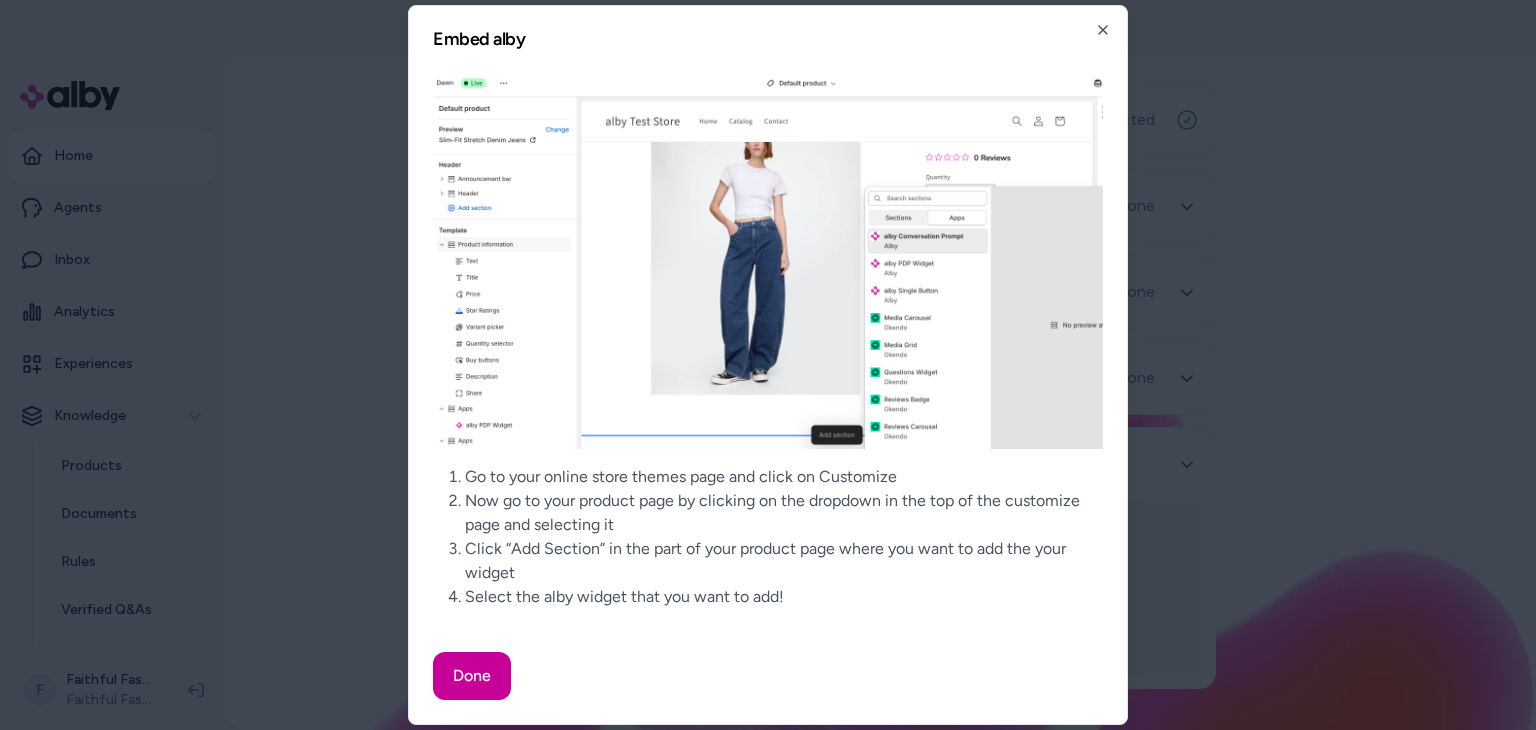 click on "Done" at bounding box center [472, 676] 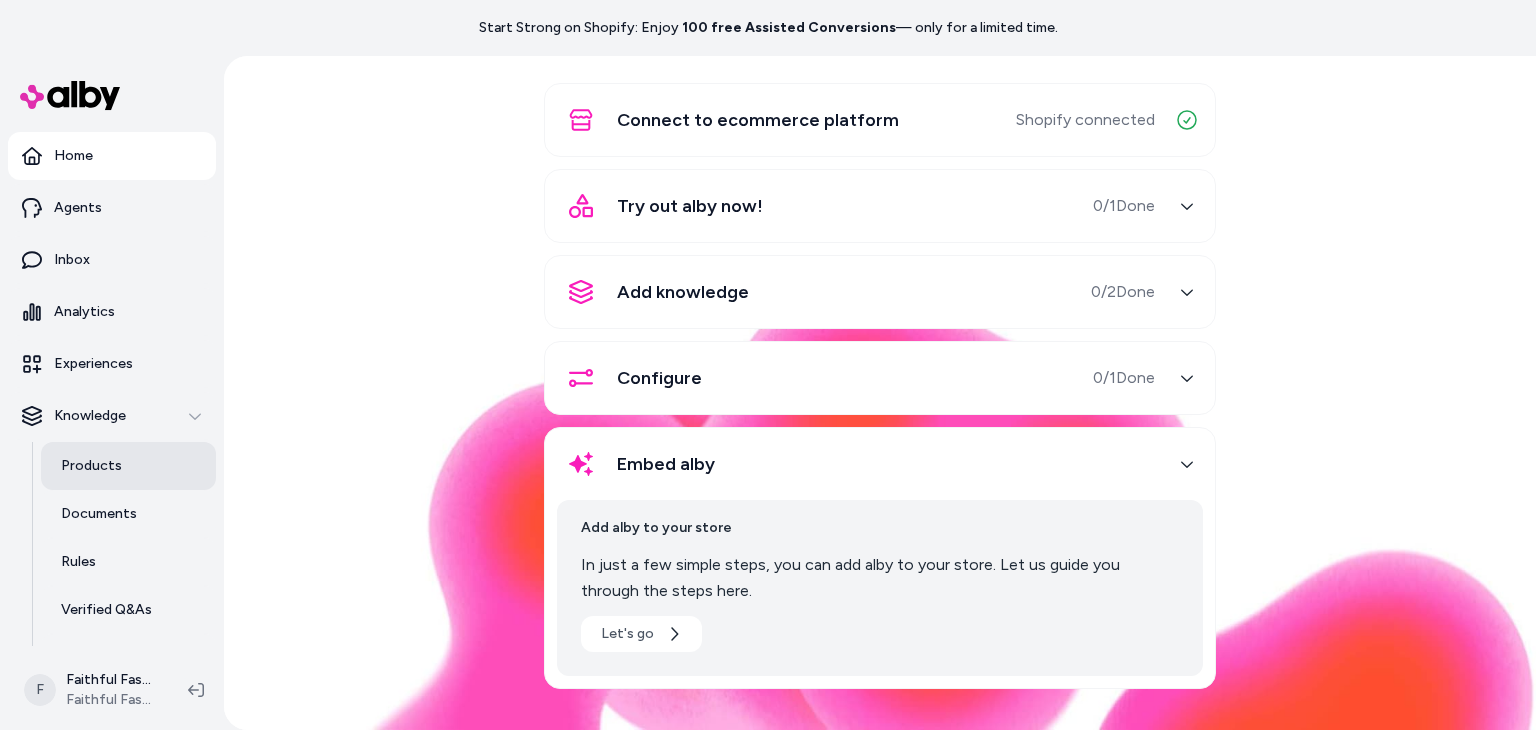 click on "Products" at bounding box center (91, 466) 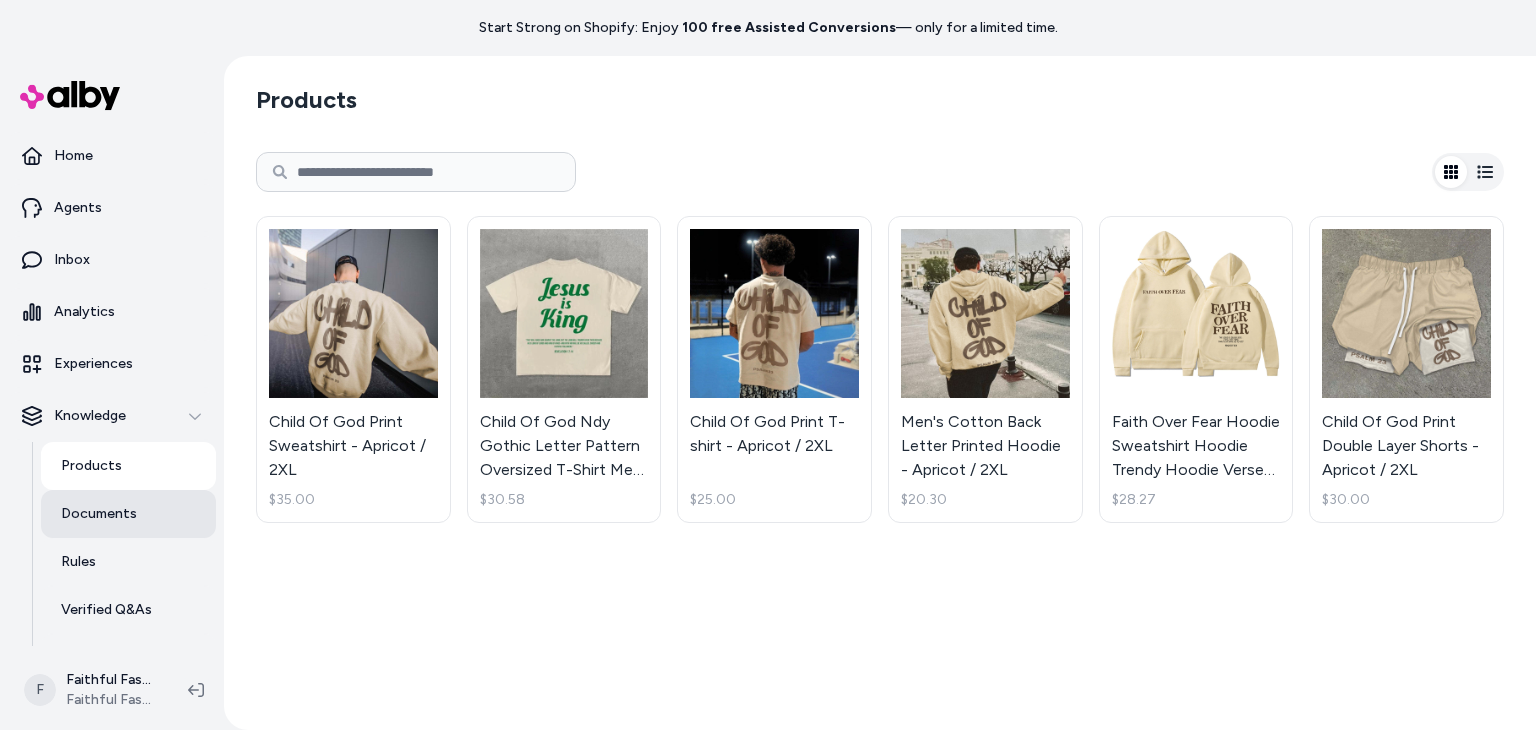click on "Documents" at bounding box center (128, 514) 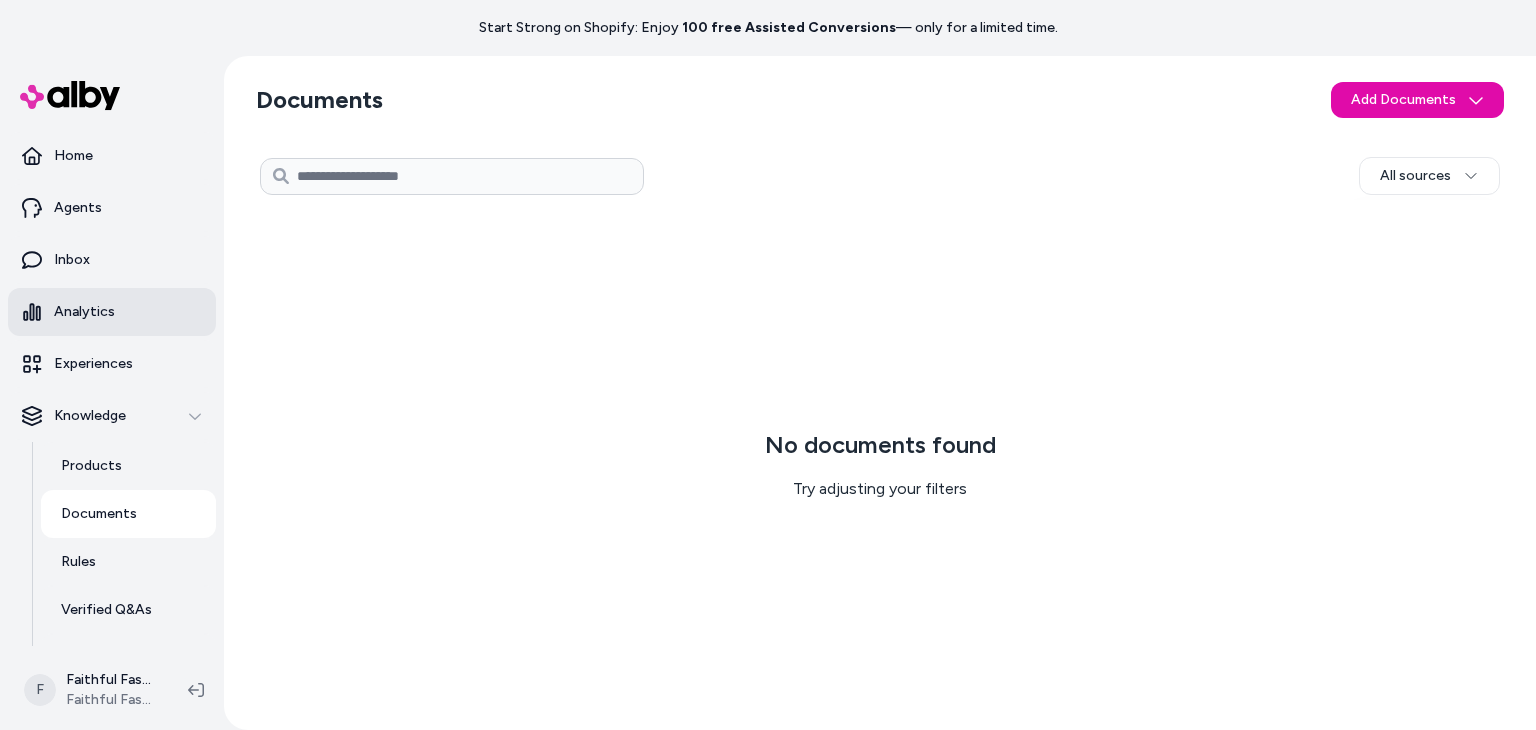 click on "Analytics" at bounding box center (84, 312) 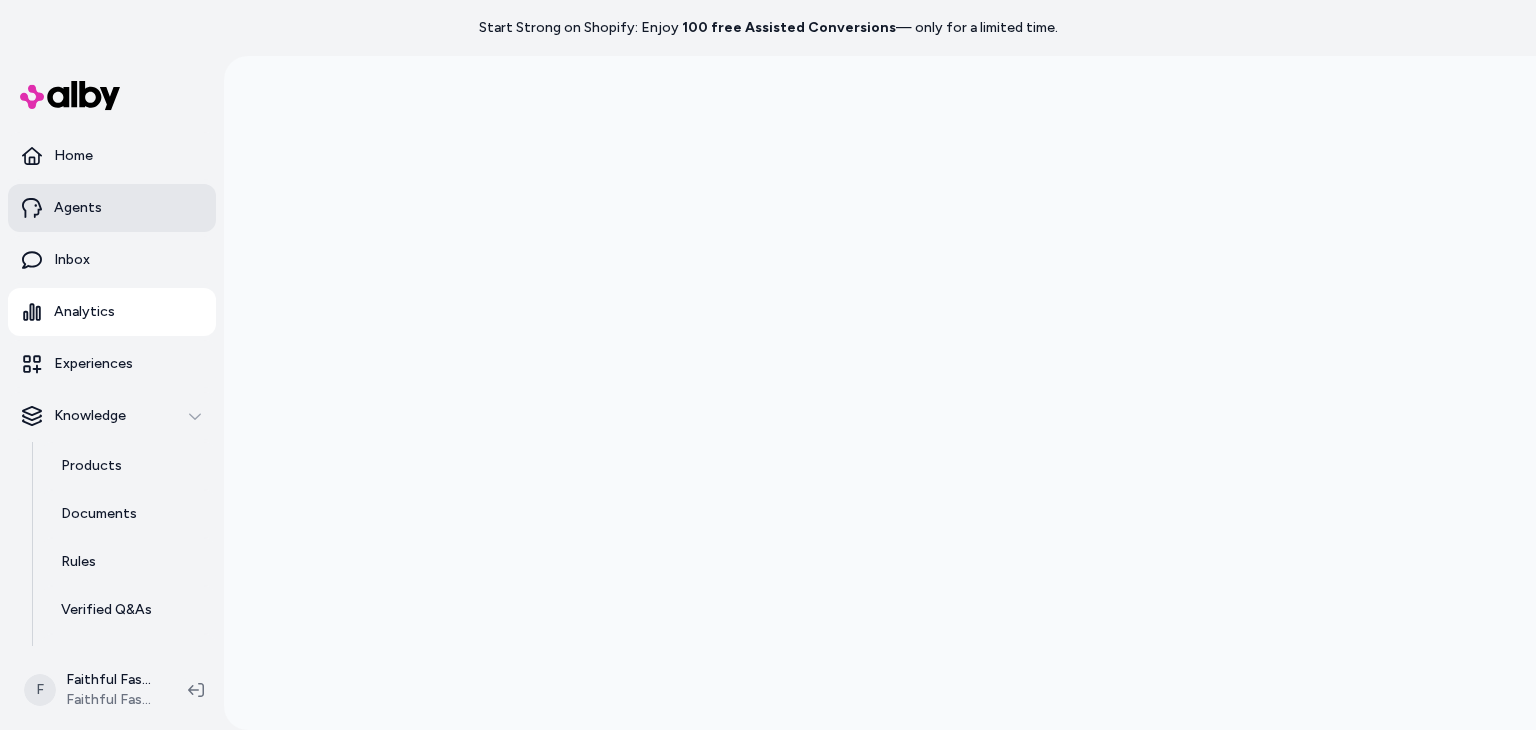 click on "Agents" at bounding box center (78, 208) 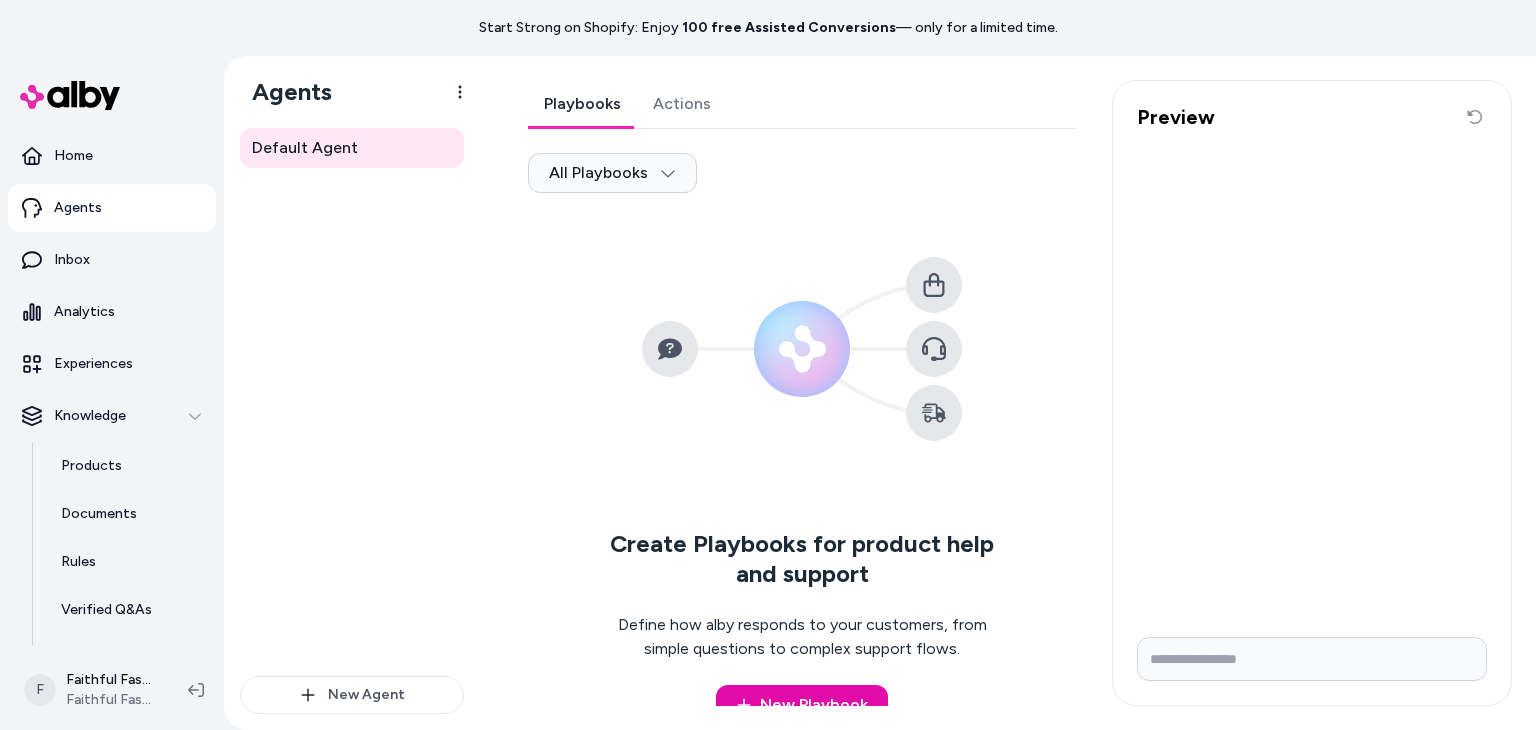 scroll, scrollTop: 43, scrollLeft: 0, axis: vertical 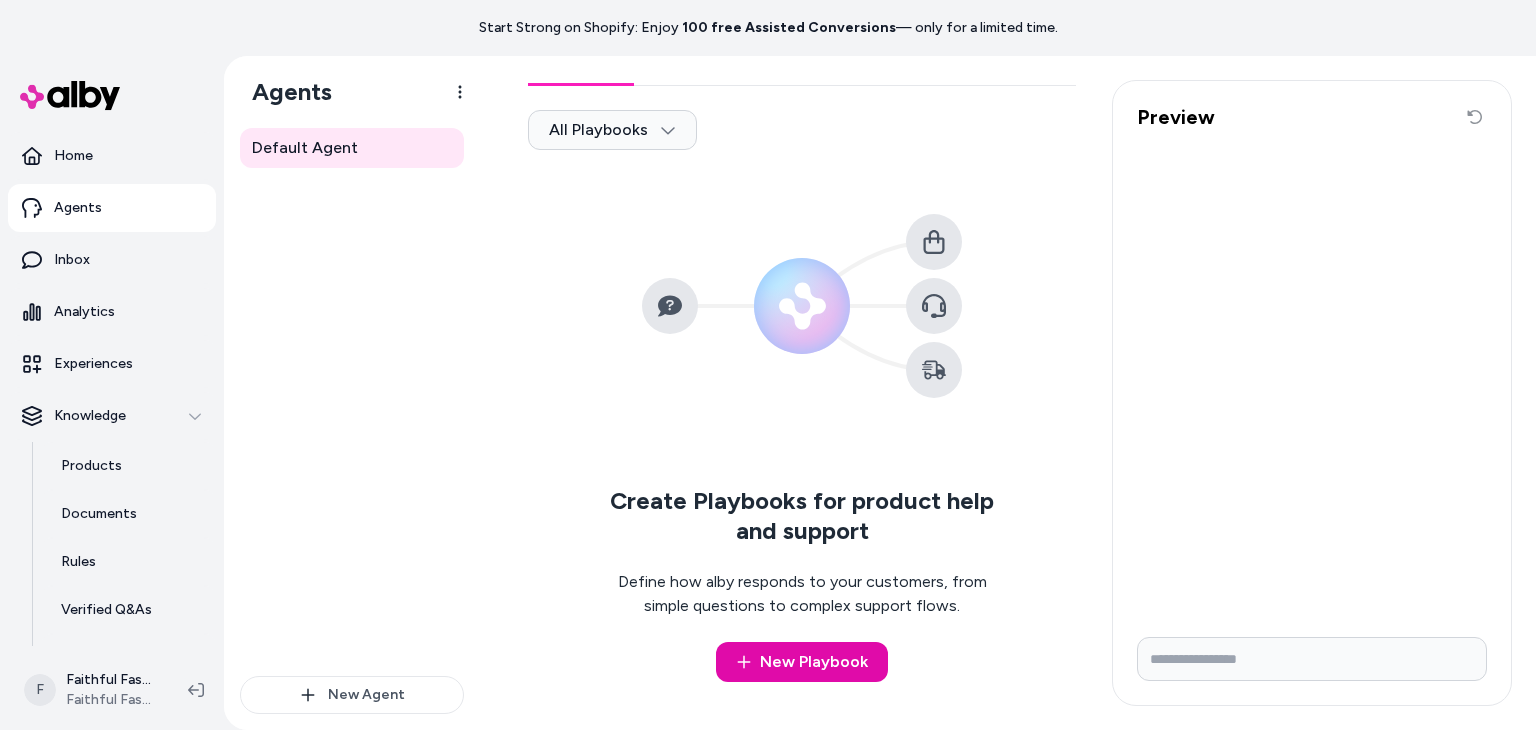 click on "Home Agents Inbox Analytics Experiences Knowledge Products Documents Rules Verified Q&As Reviews Survey Questions Integrations" at bounding box center [112, 457] 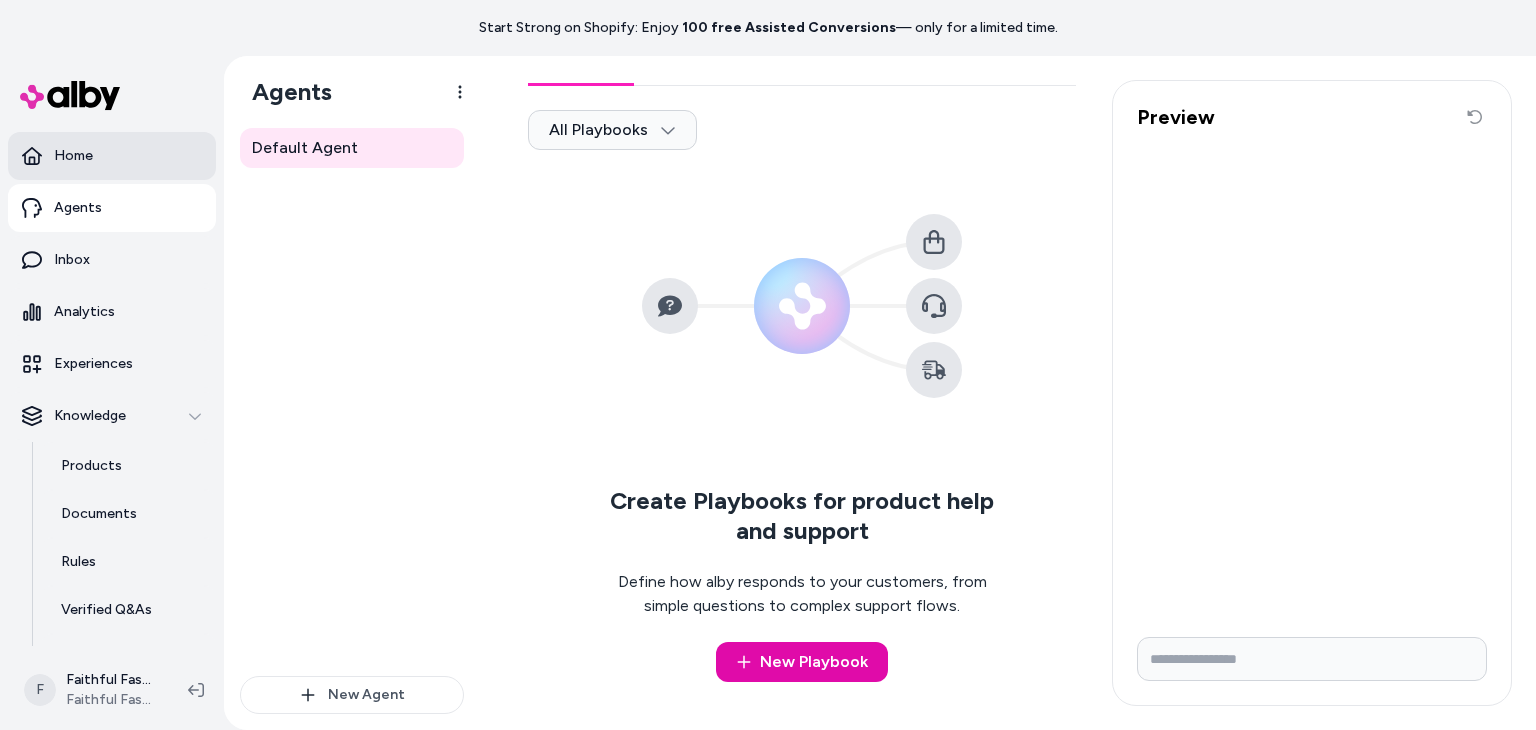 click on "Home" at bounding box center [73, 156] 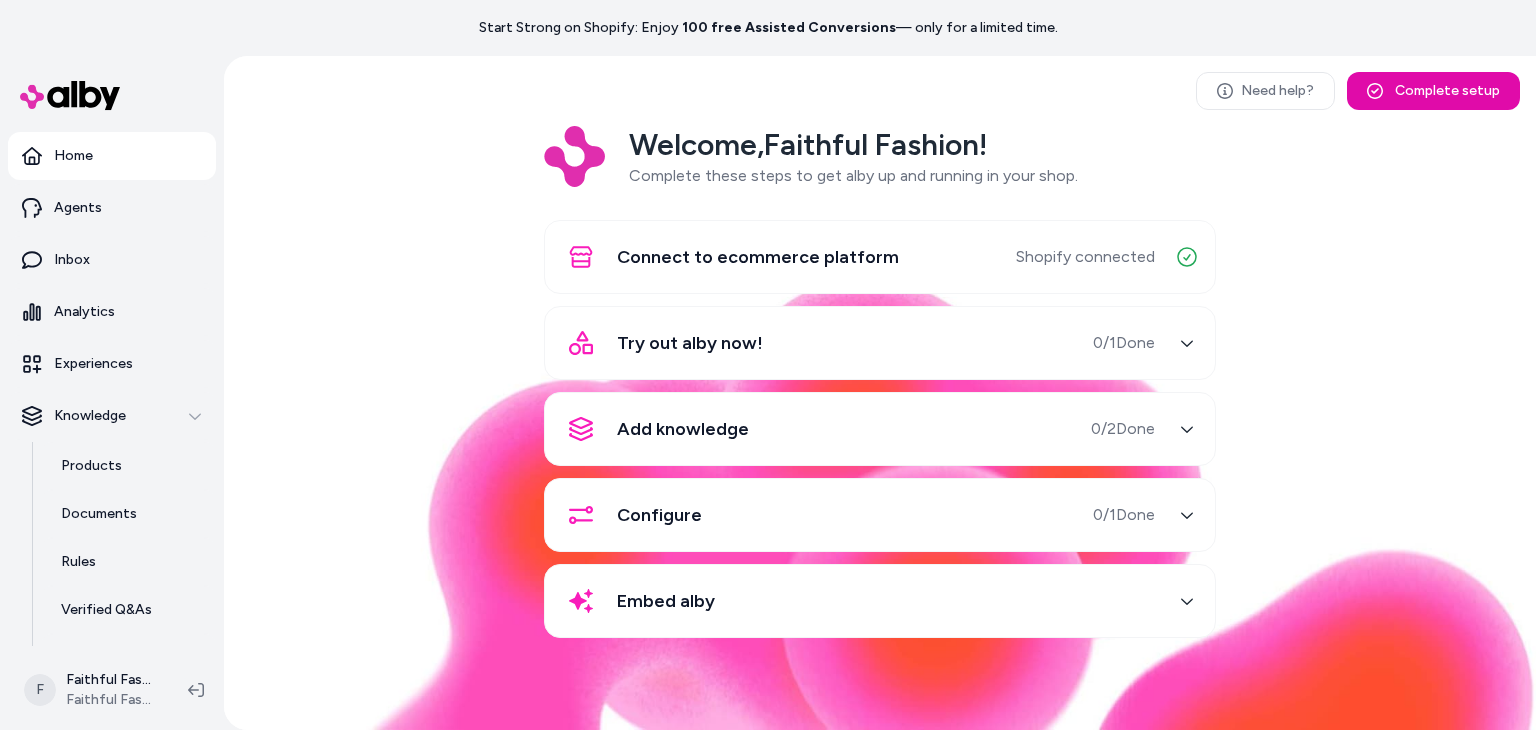 click on "Configure 0 / 1  Done" at bounding box center [856, 515] 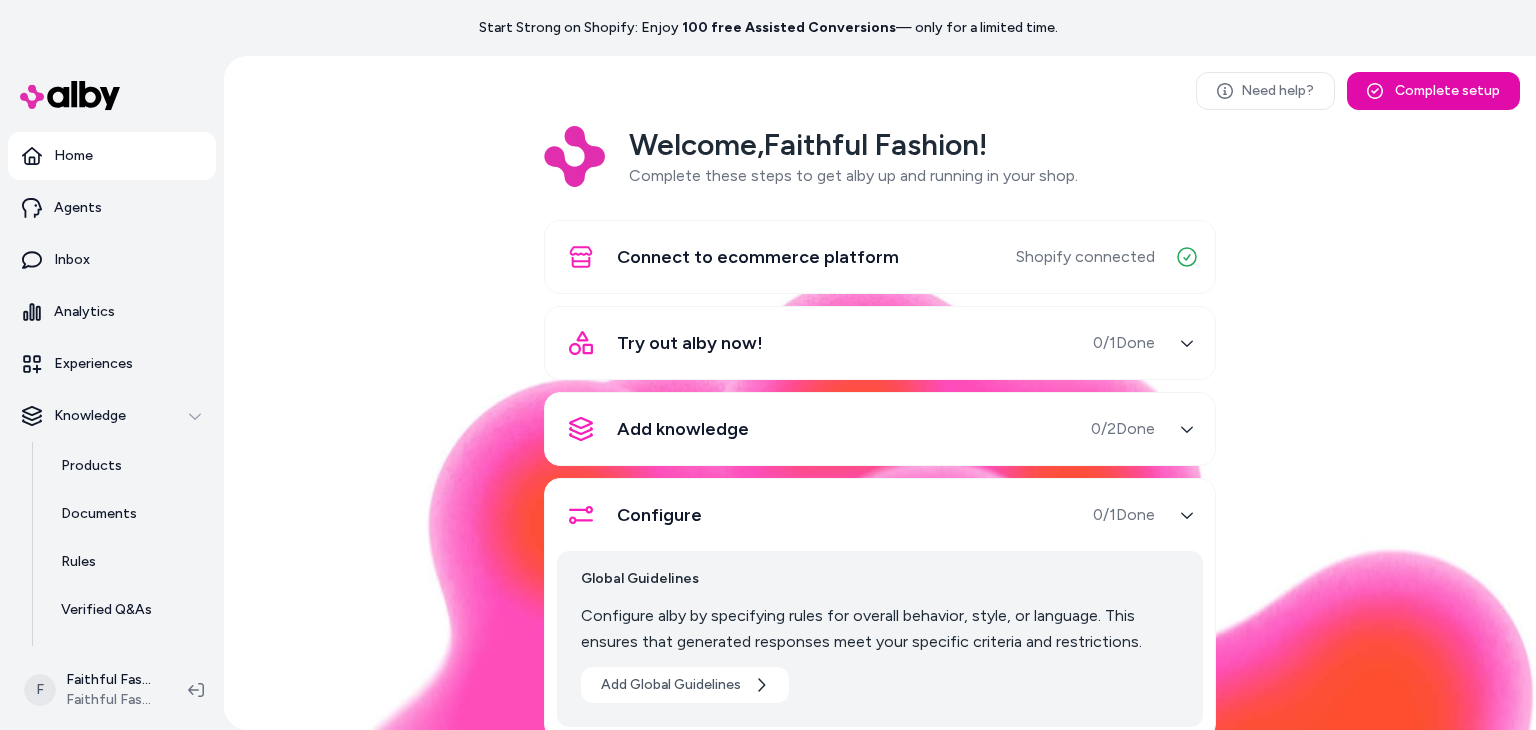 scroll, scrollTop: 96, scrollLeft: 0, axis: vertical 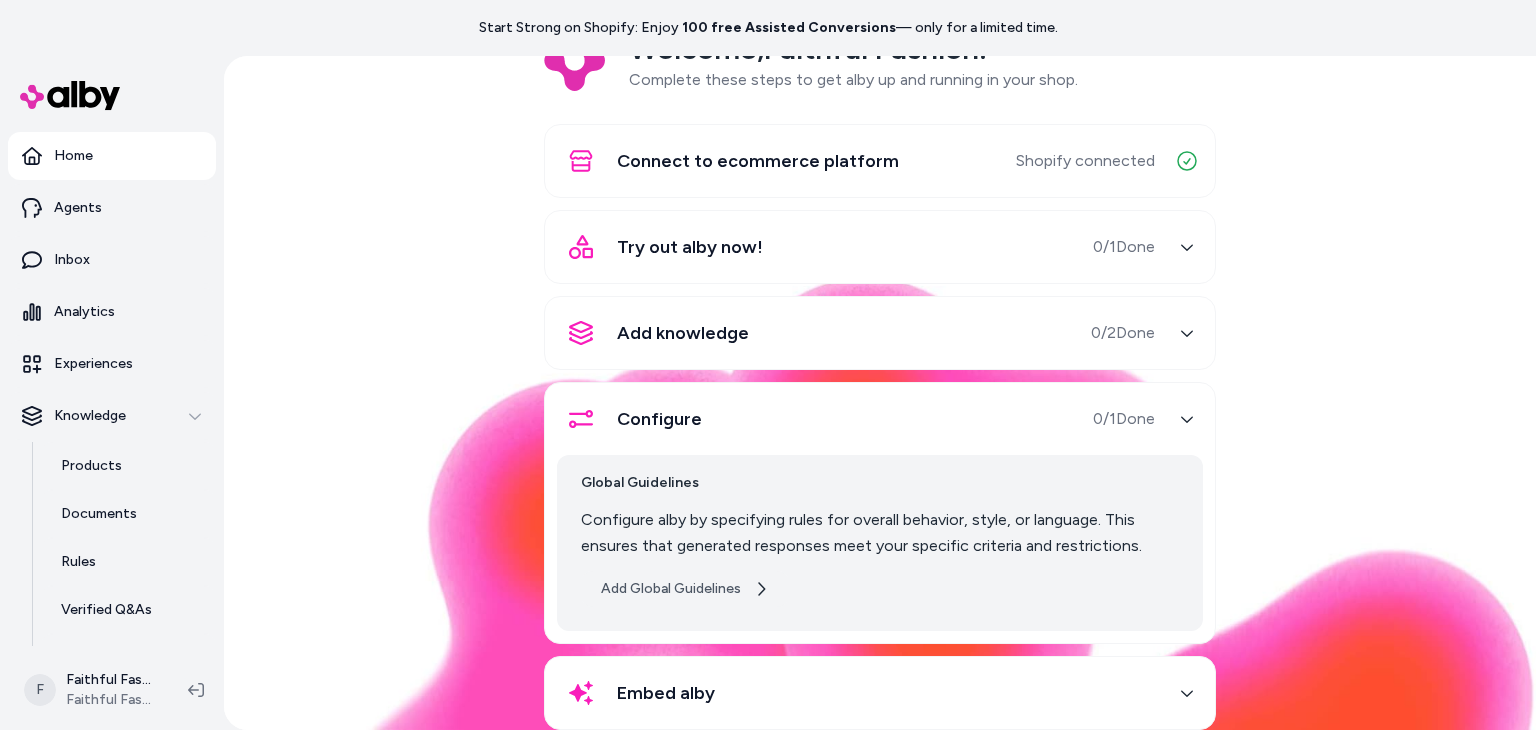 click on "Add Global Guidelines" at bounding box center (685, 589) 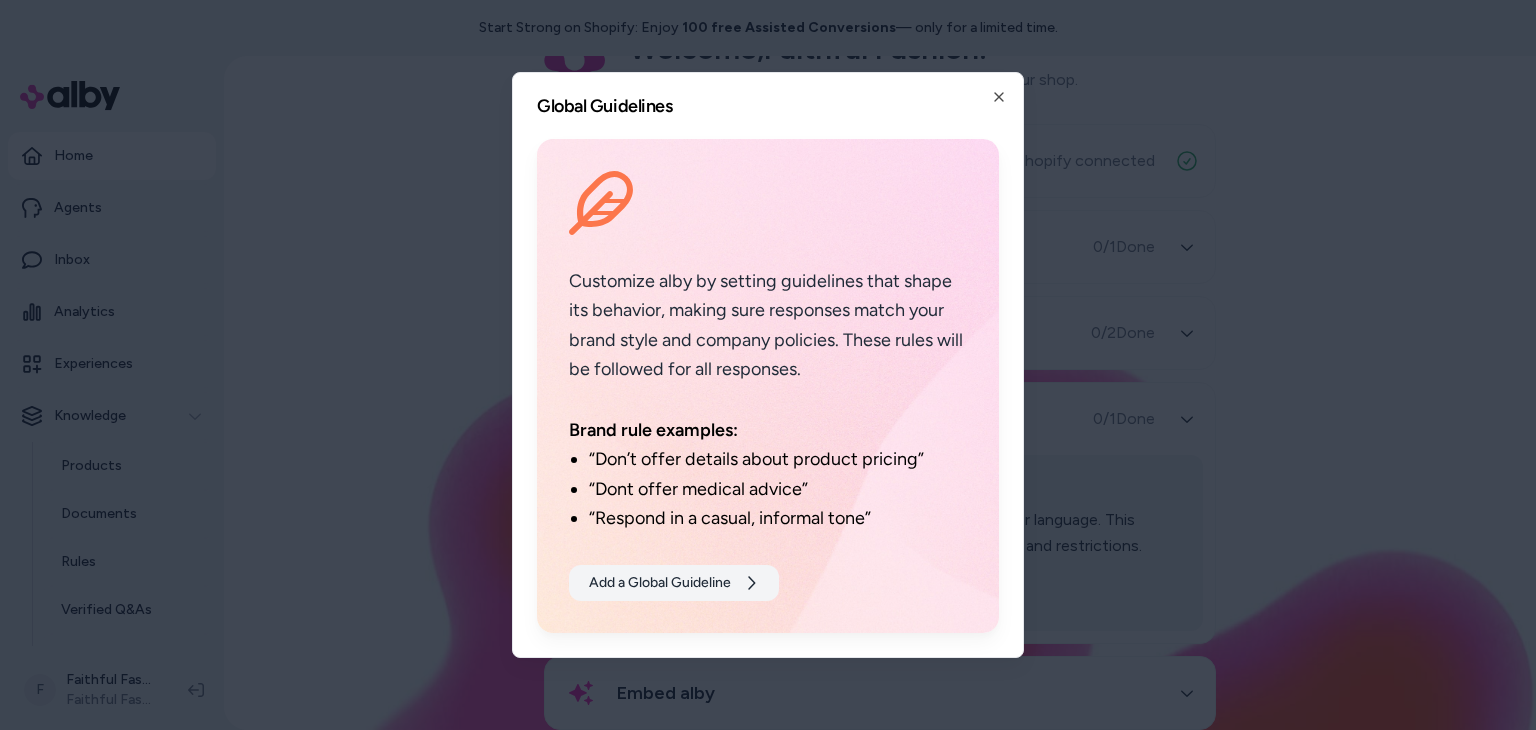 click on "Add a Global Guideline" at bounding box center [674, 583] 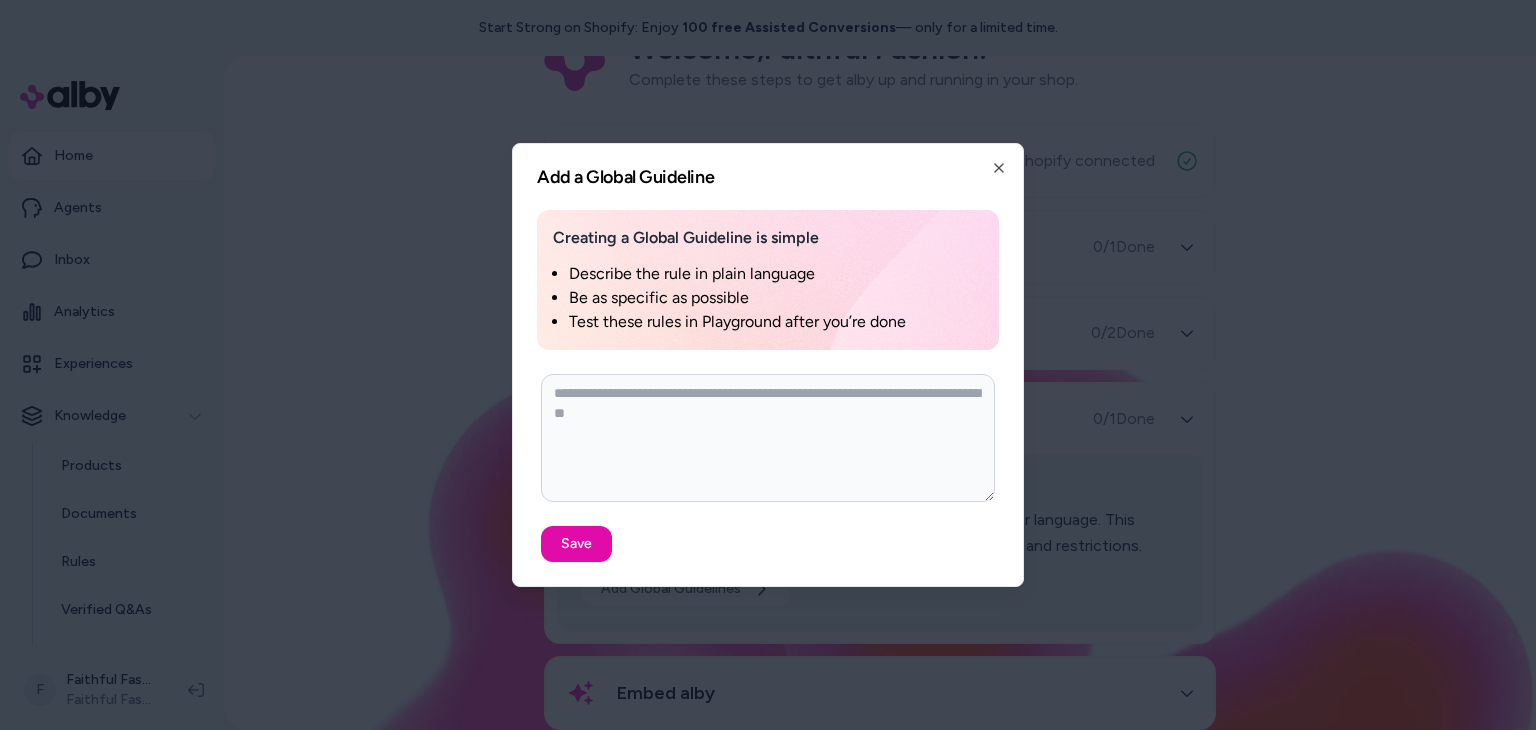 click on "Add a Global Guideline Creating a Global Guideline is simple Describe the rule in plain language Be as specific as possible Test these rules in Playground after you’re done Save   Close" at bounding box center [768, 365] 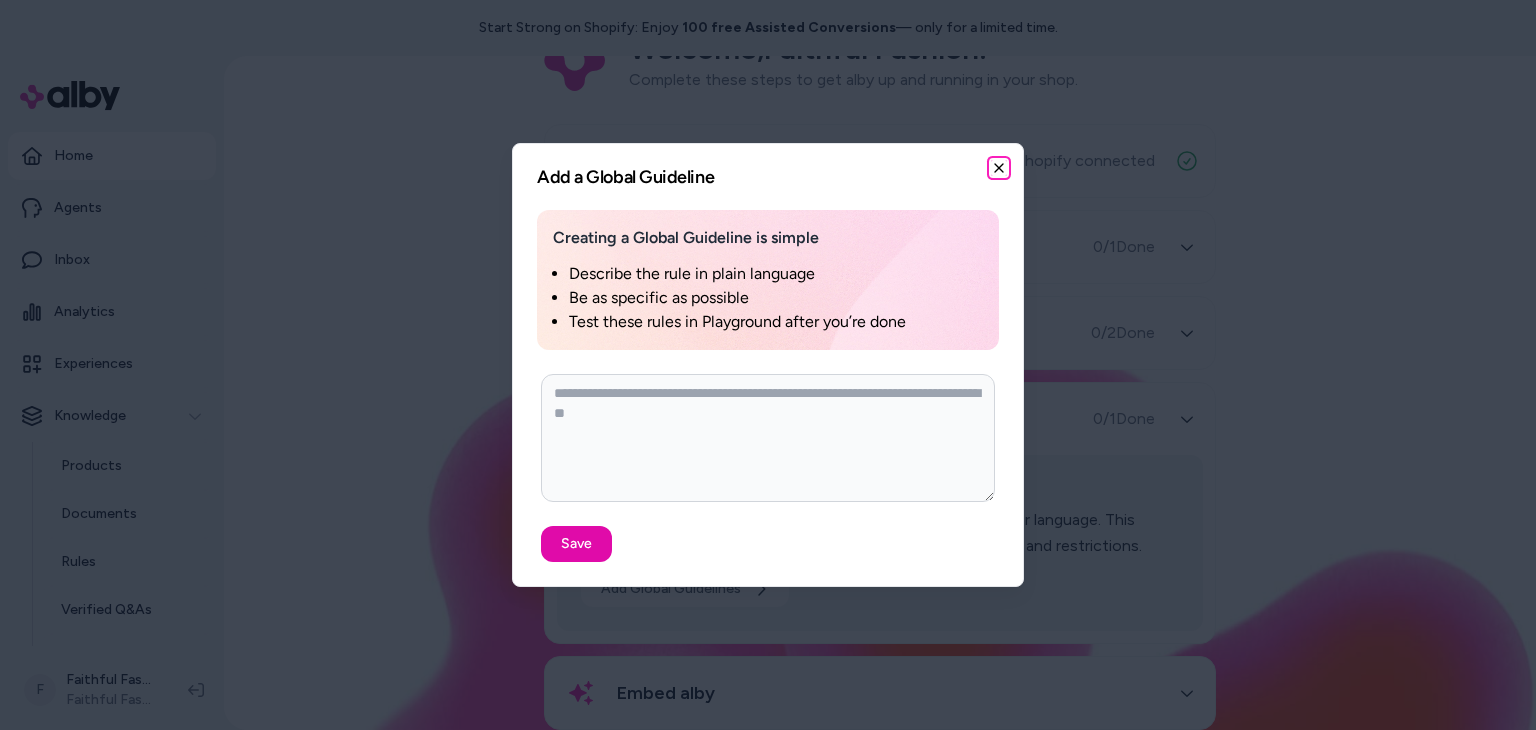 click 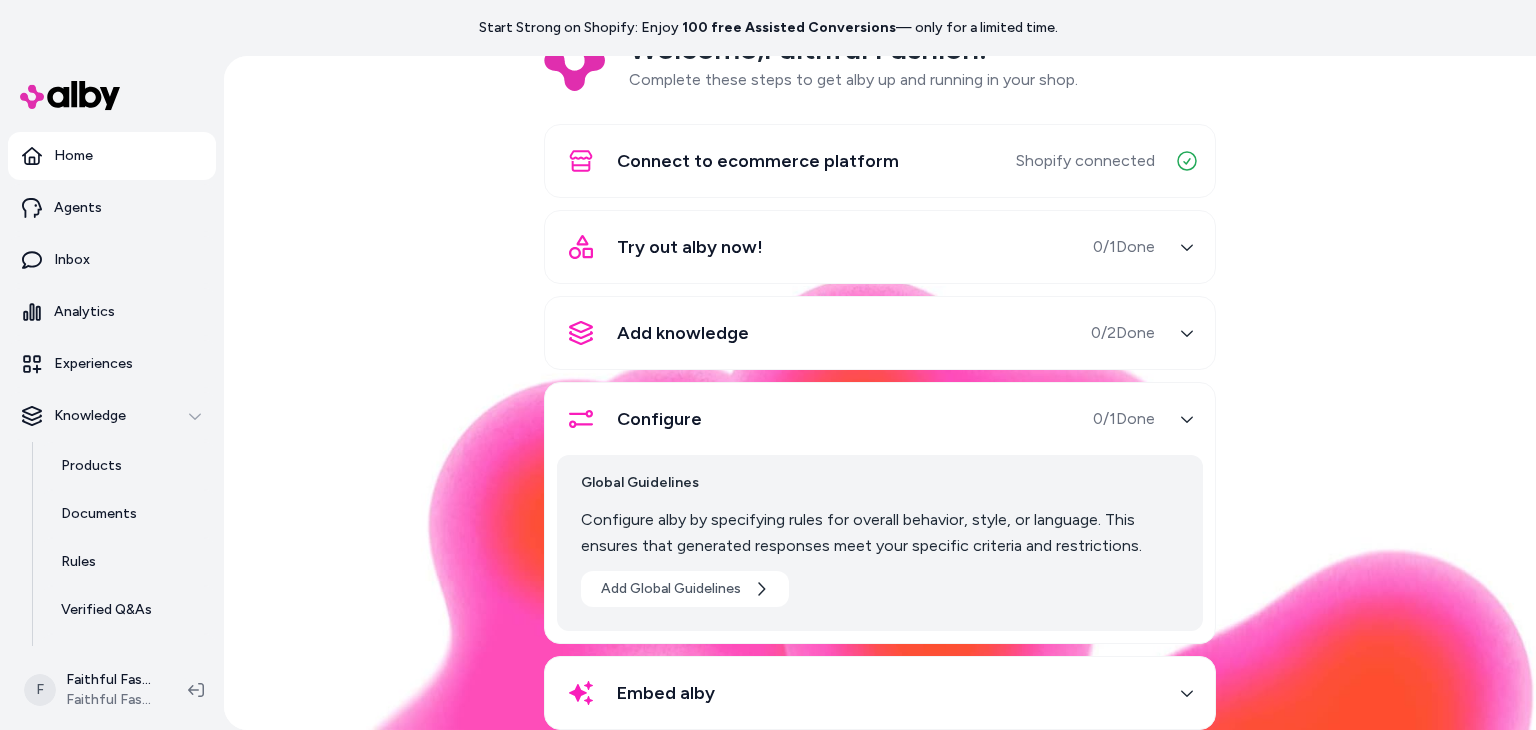 scroll, scrollTop: 43, scrollLeft: 0, axis: vertical 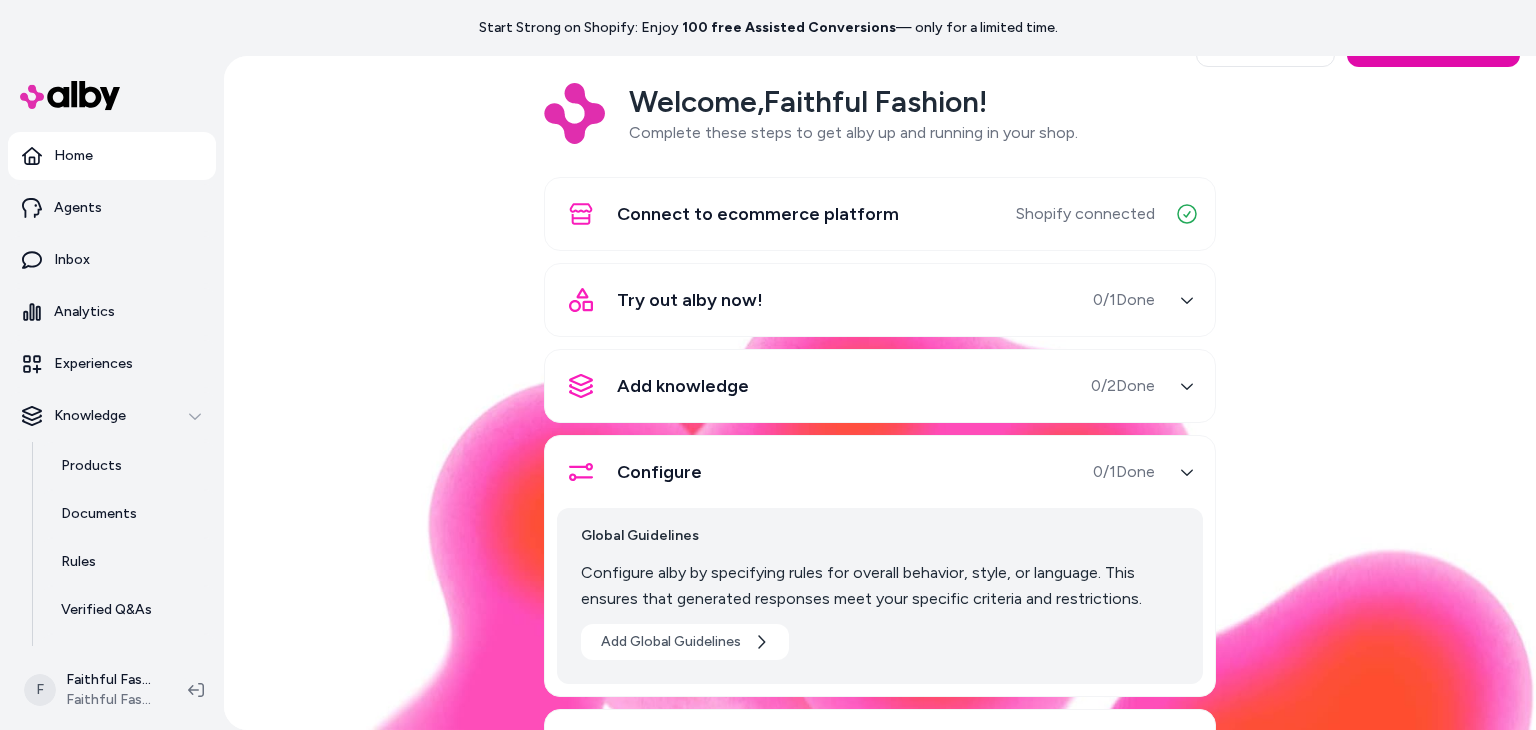 click on "Try out alby now! 0 / 1  Done" at bounding box center (856, 300) 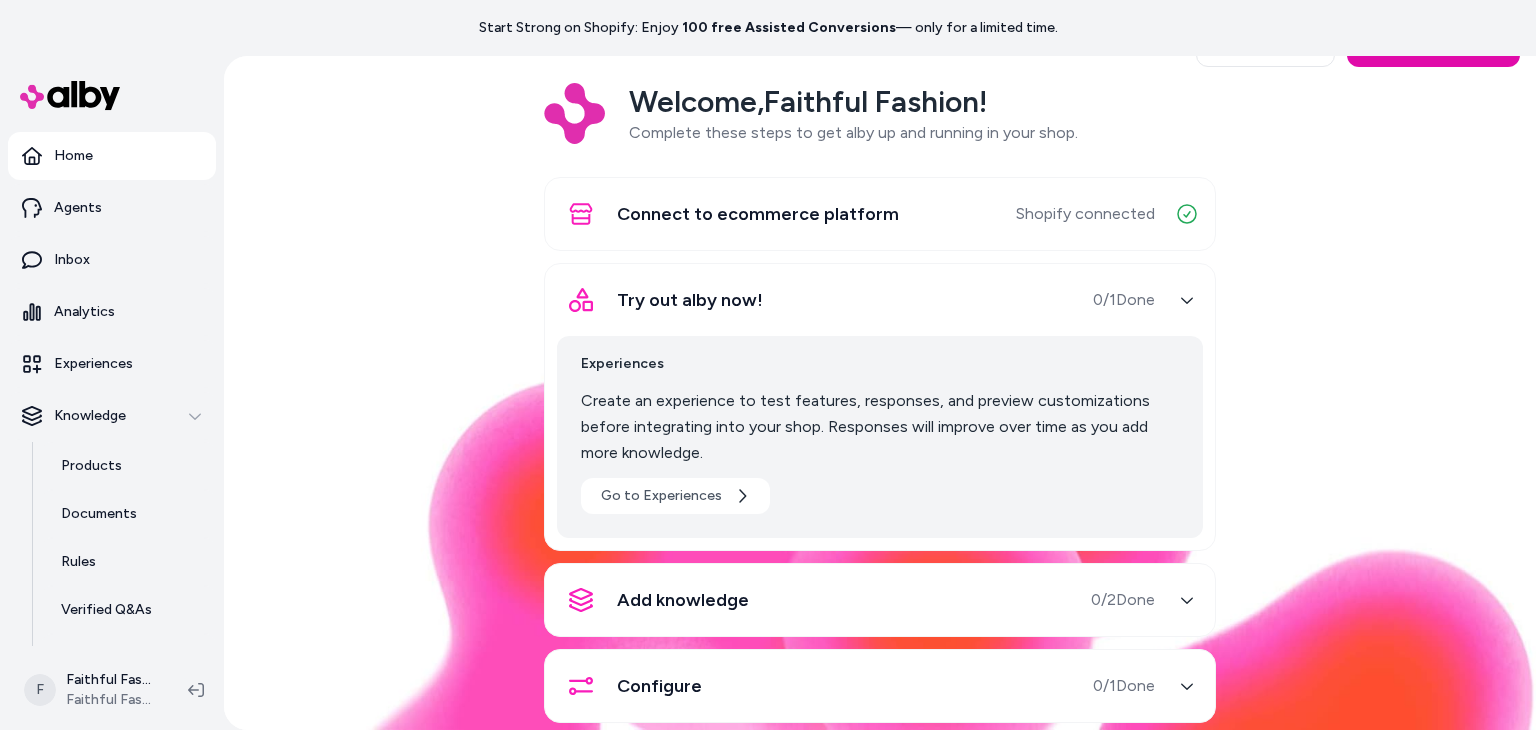 click on "Go to Experiences" at bounding box center [675, 496] 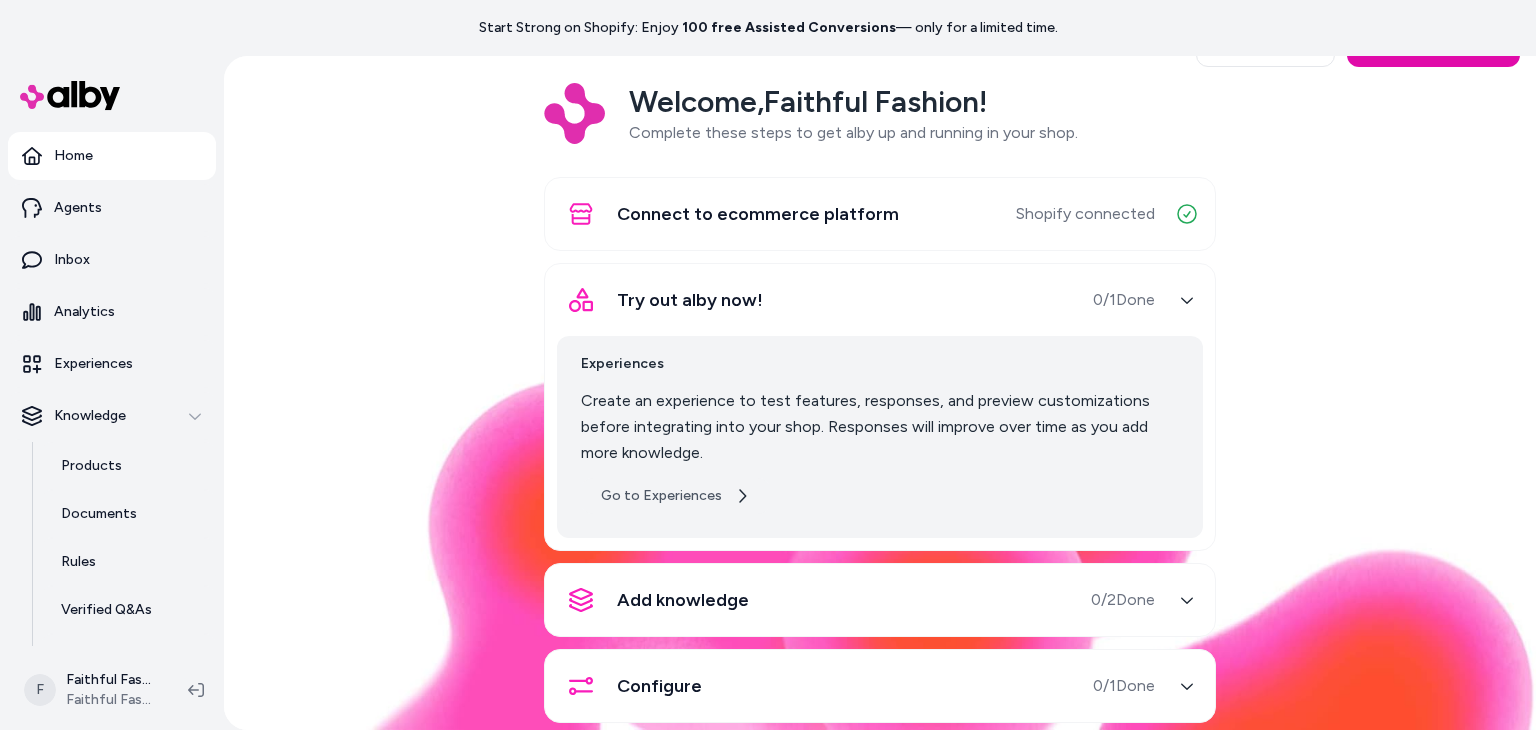 click on "Go to Experiences" at bounding box center [675, 496] 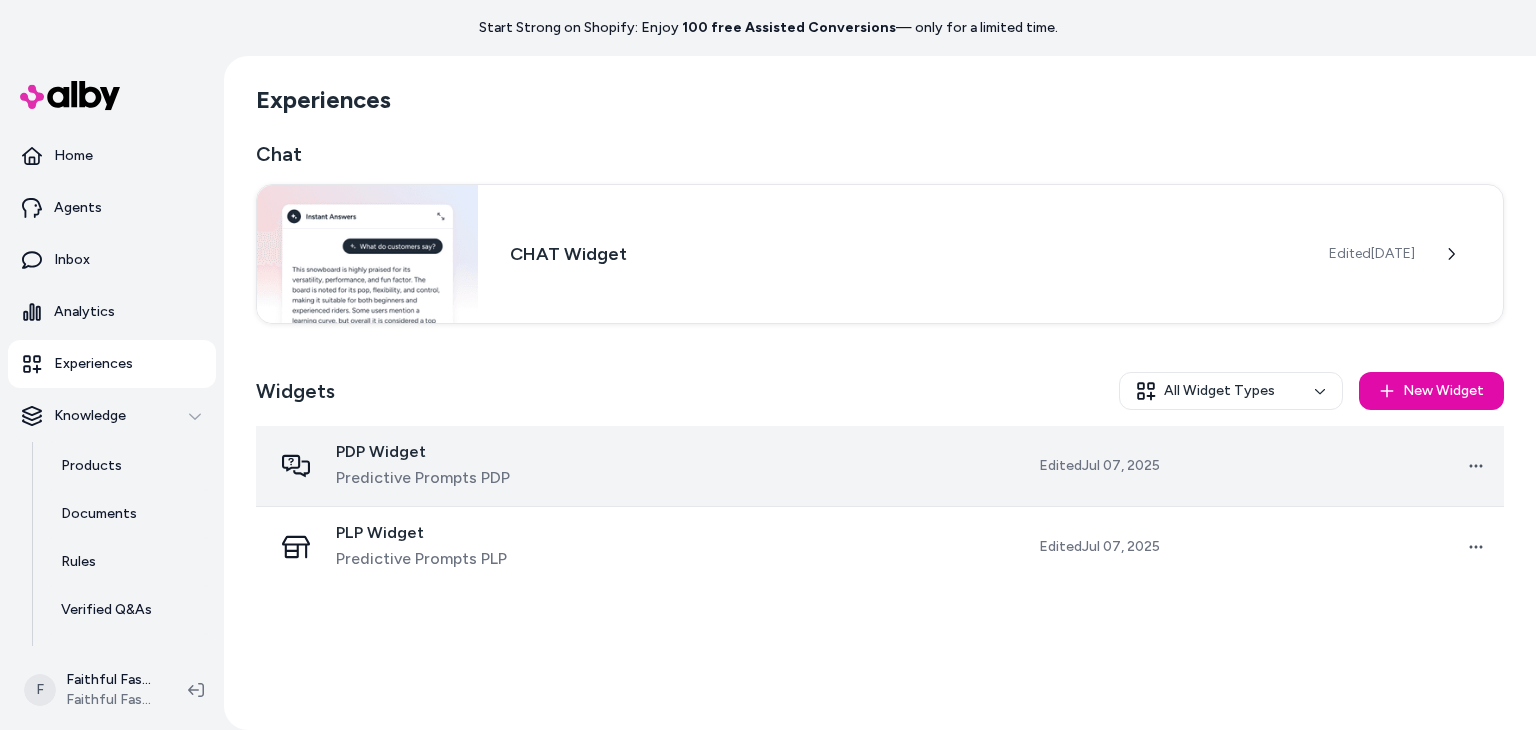 scroll, scrollTop: 0, scrollLeft: 0, axis: both 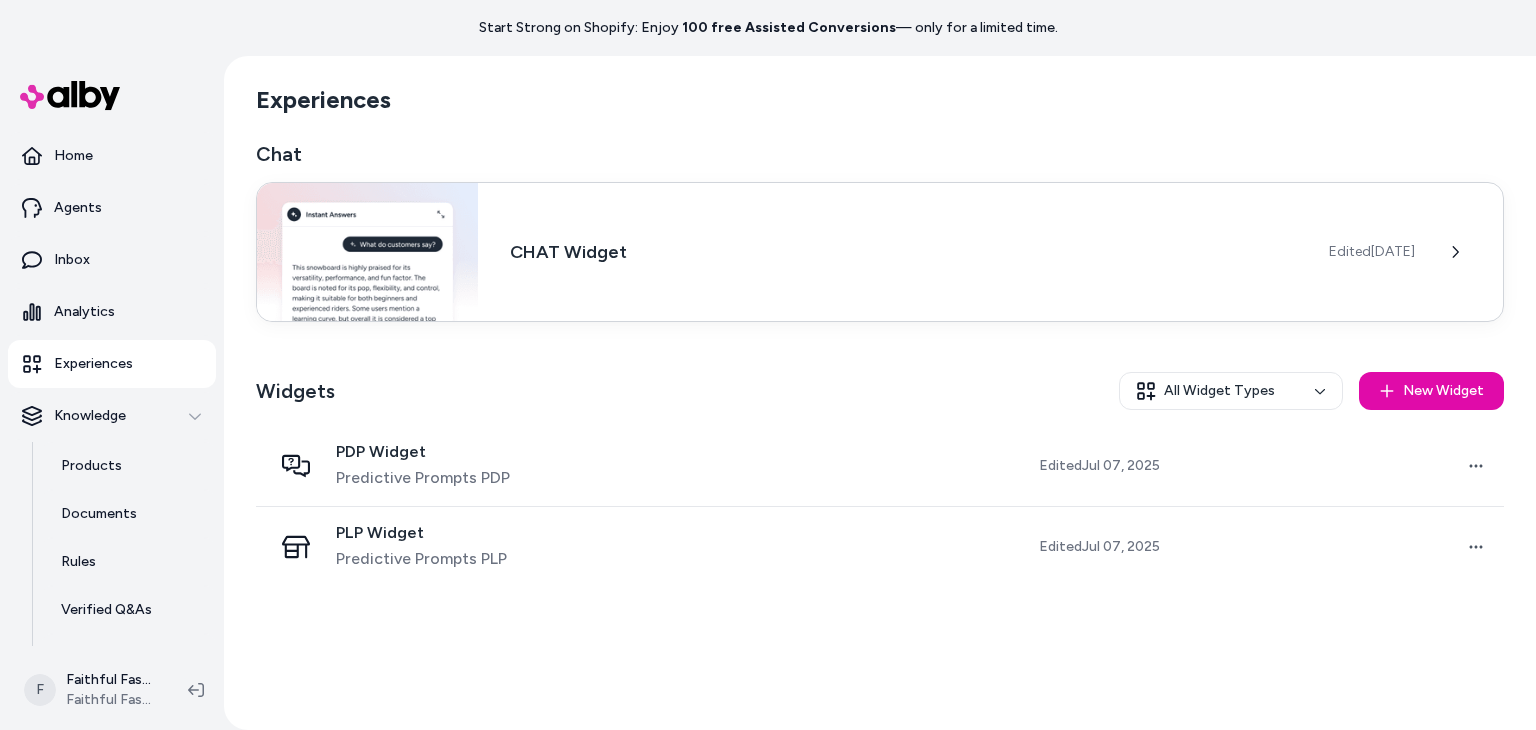 click on "CHAT Widget" at bounding box center (903, 252) 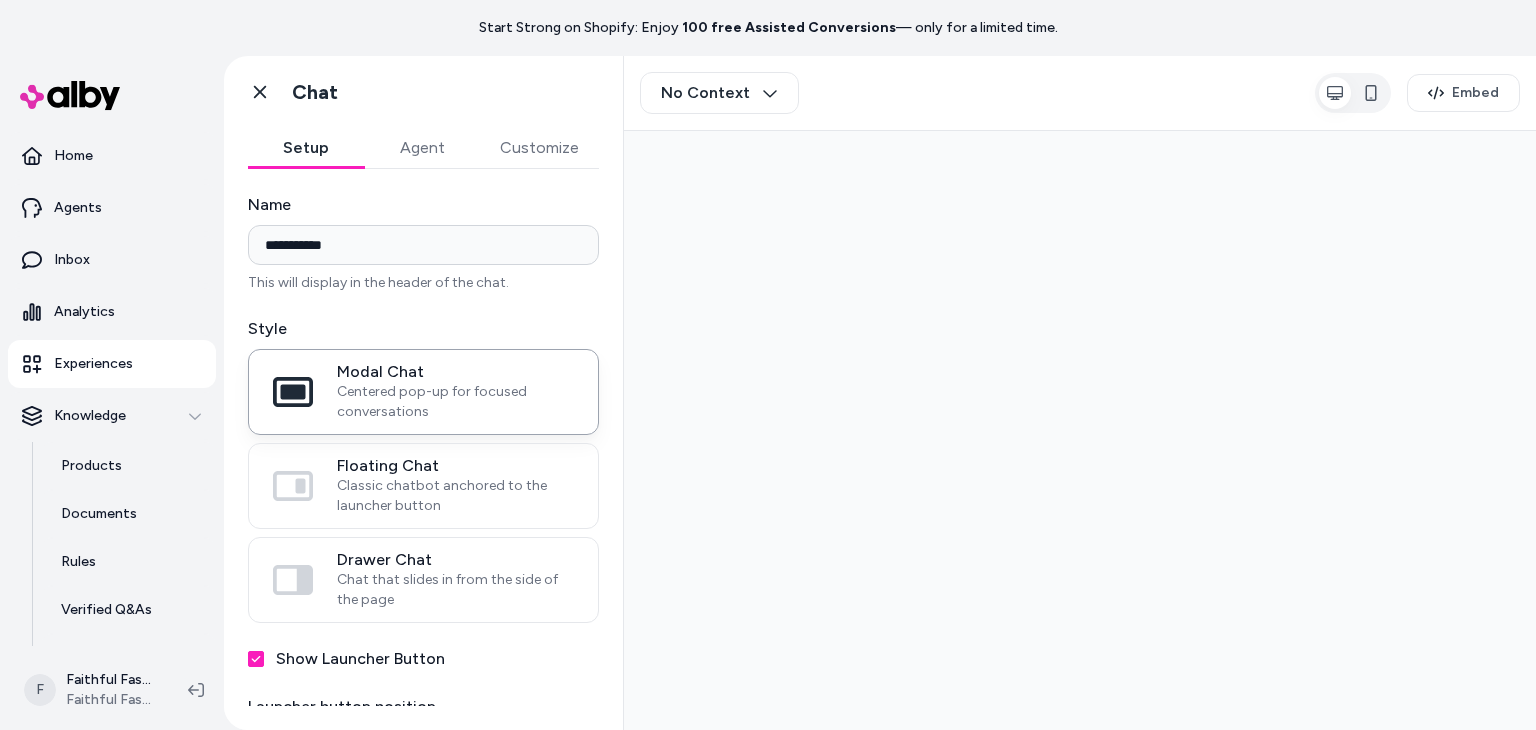 scroll, scrollTop: 0, scrollLeft: 0, axis: both 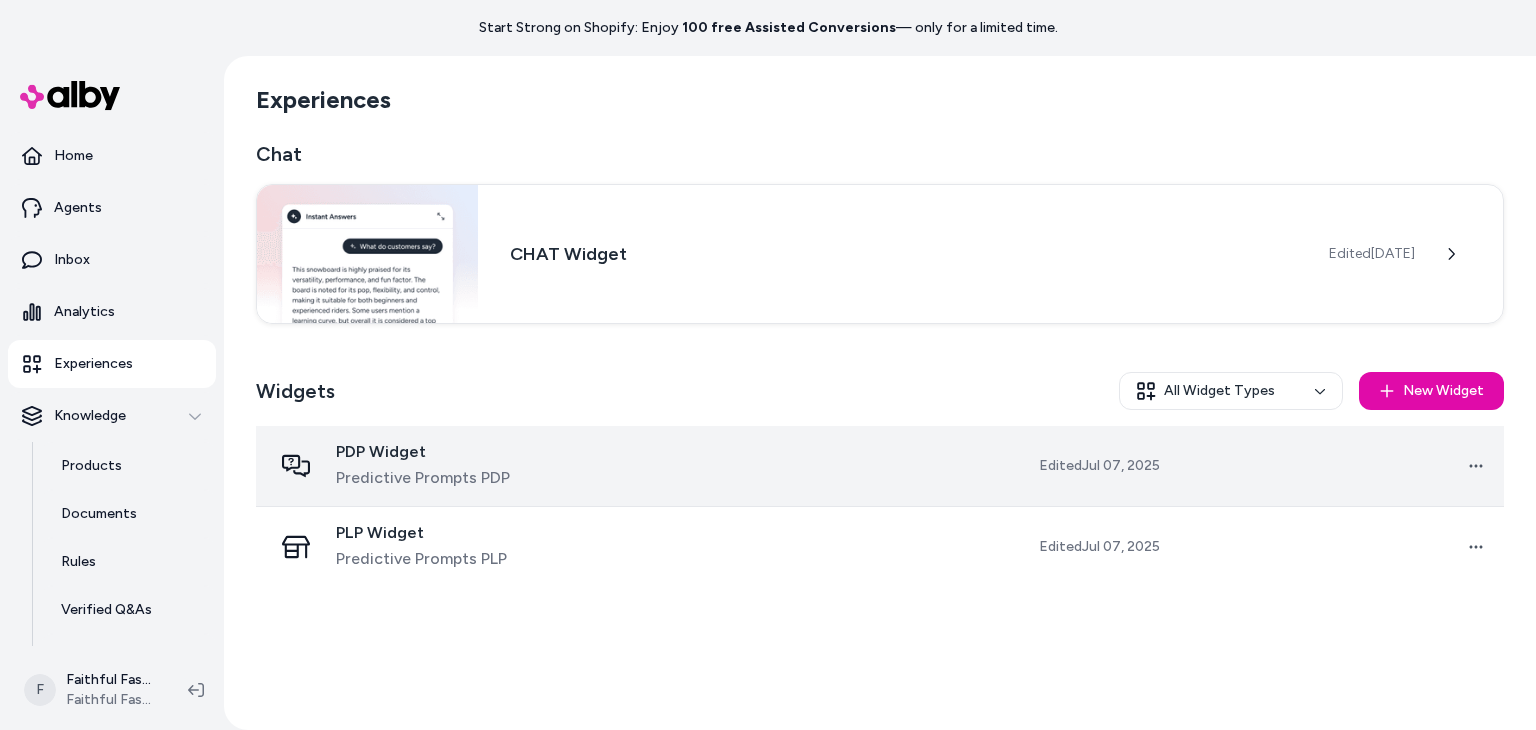 click on "Edited  [DATE]" at bounding box center [1067, 466] 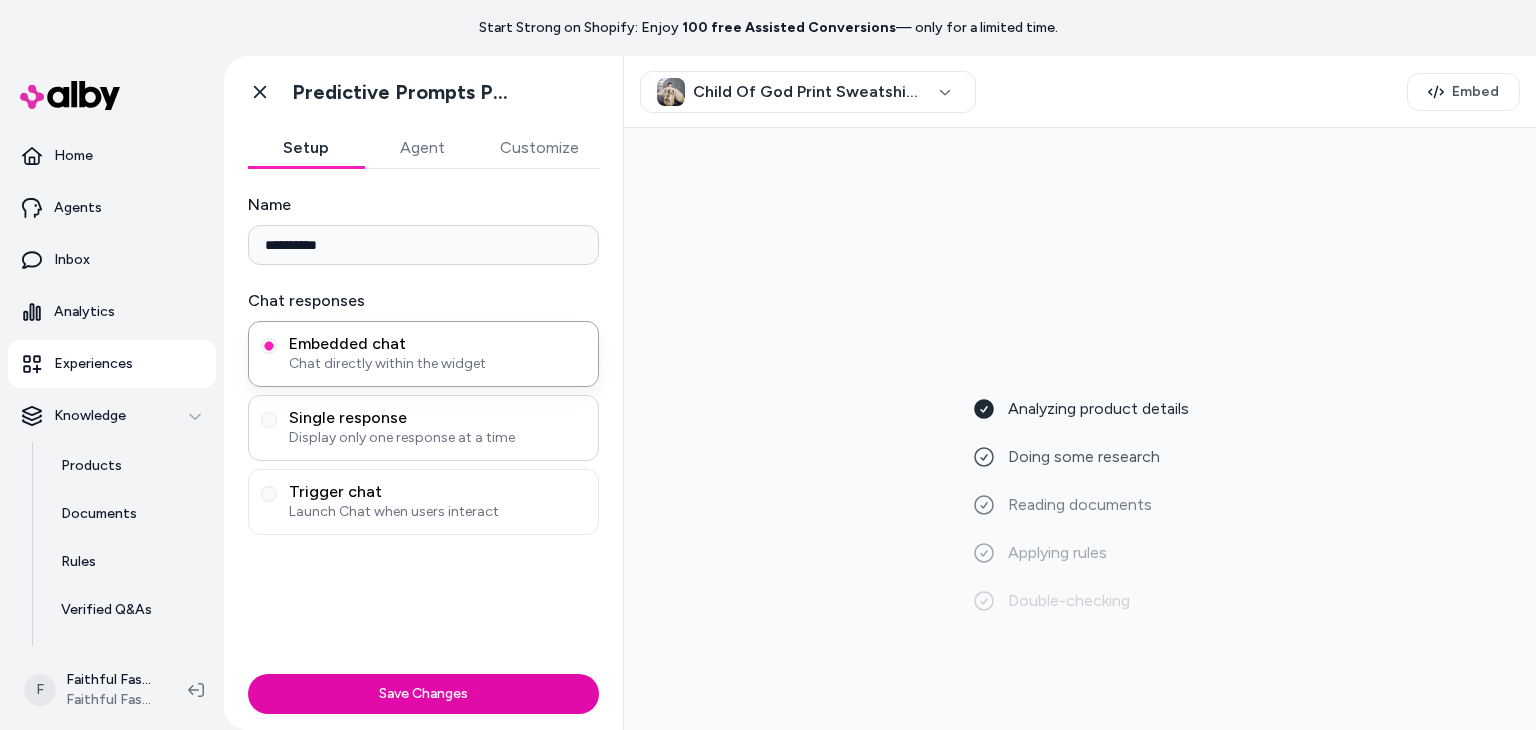 click on "Display only one response at a time" at bounding box center [437, 438] 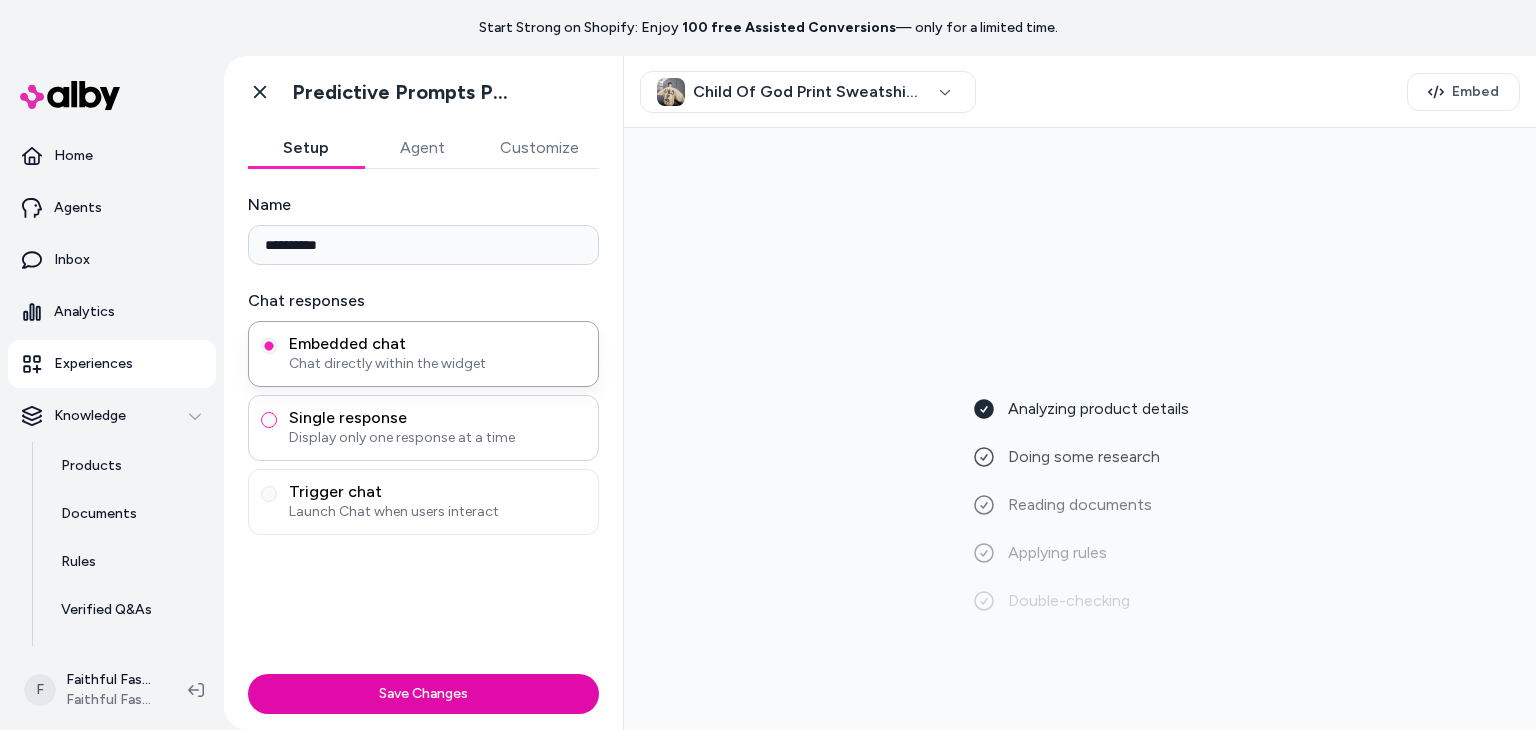 click on "Single response Display only one response at a time" at bounding box center (269, 420) 